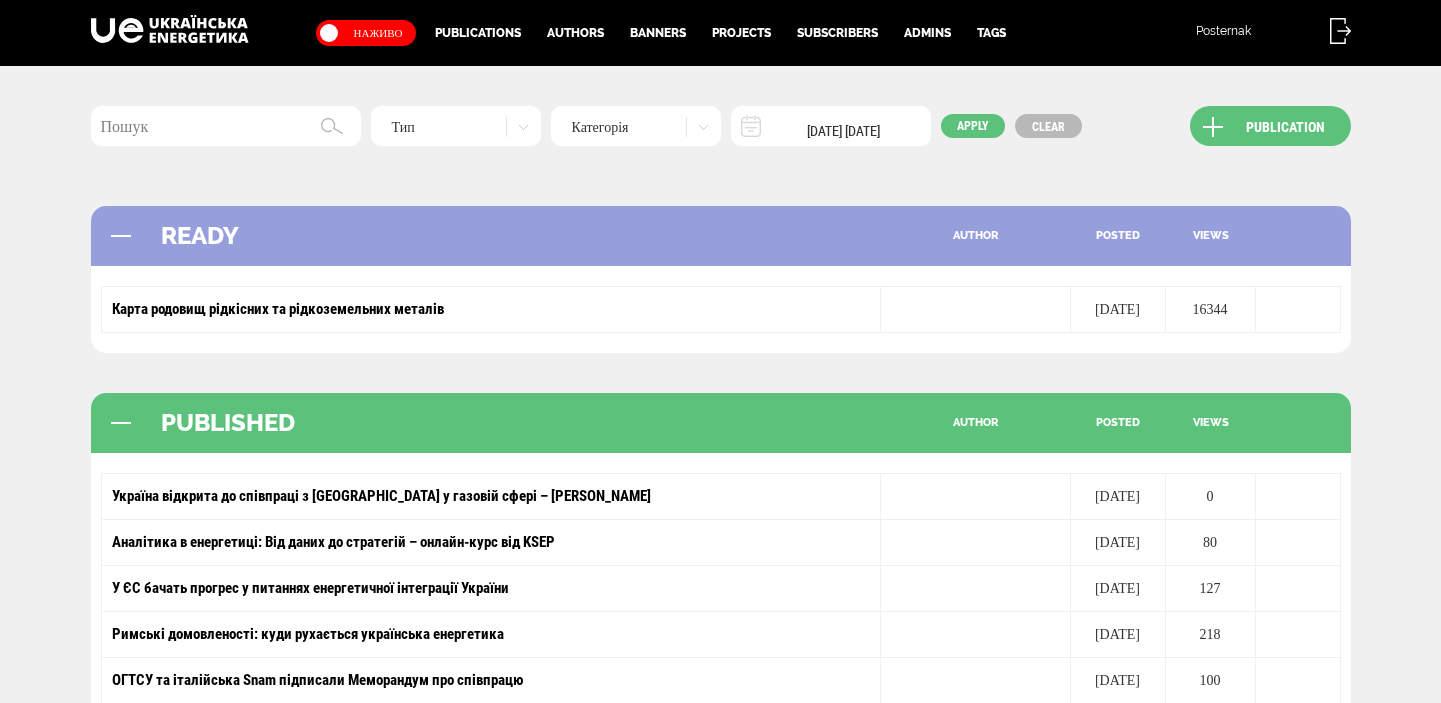 scroll, scrollTop: 0, scrollLeft: 0, axis: both 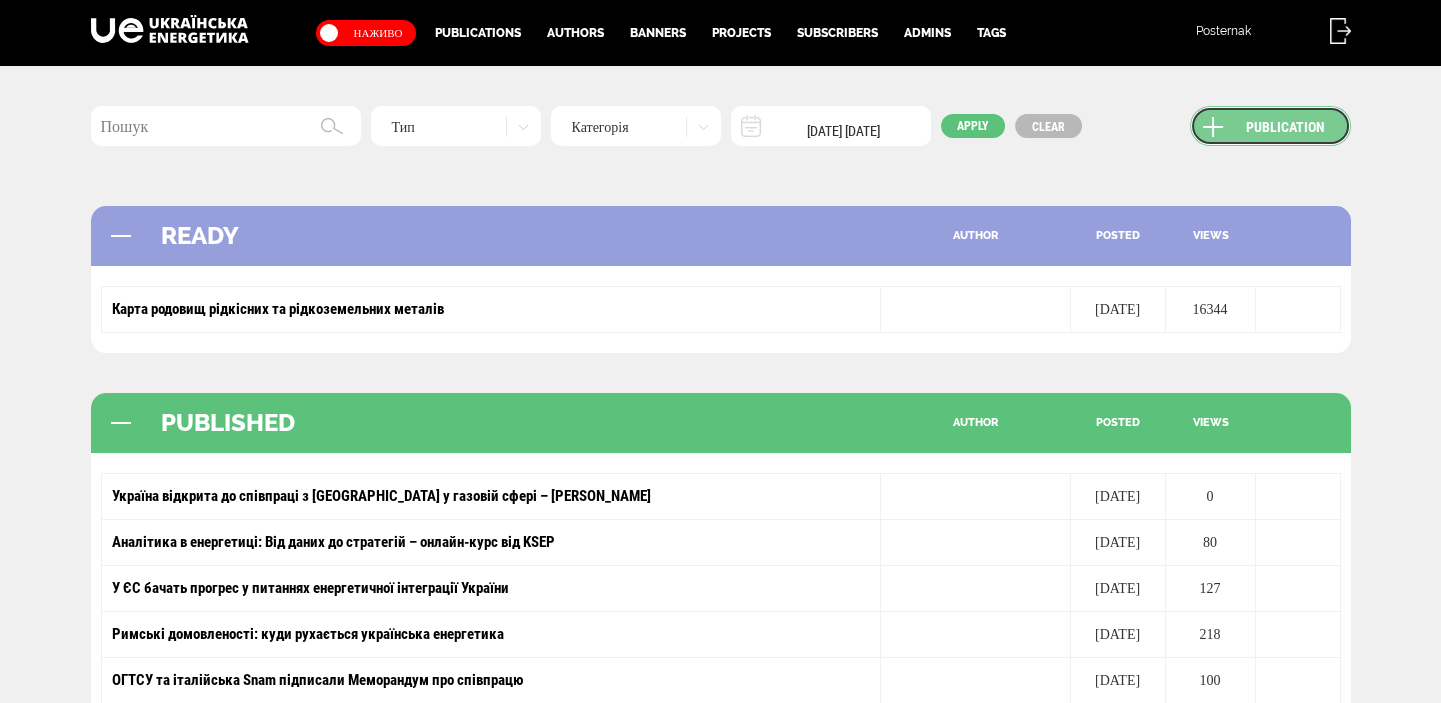 click on "Publication" at bounding box center (1270, 126) 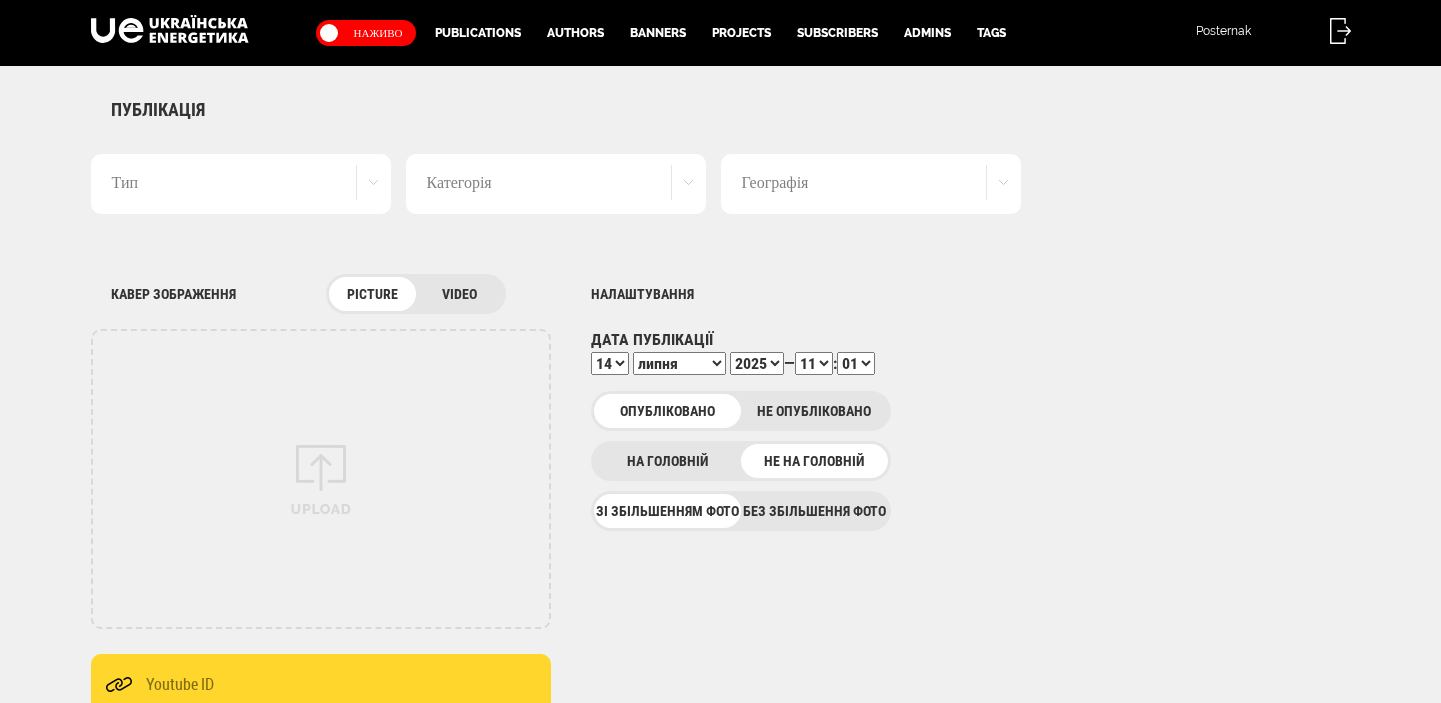 scroll, scrollTop: 0, scrollLeft: 0, axis: both 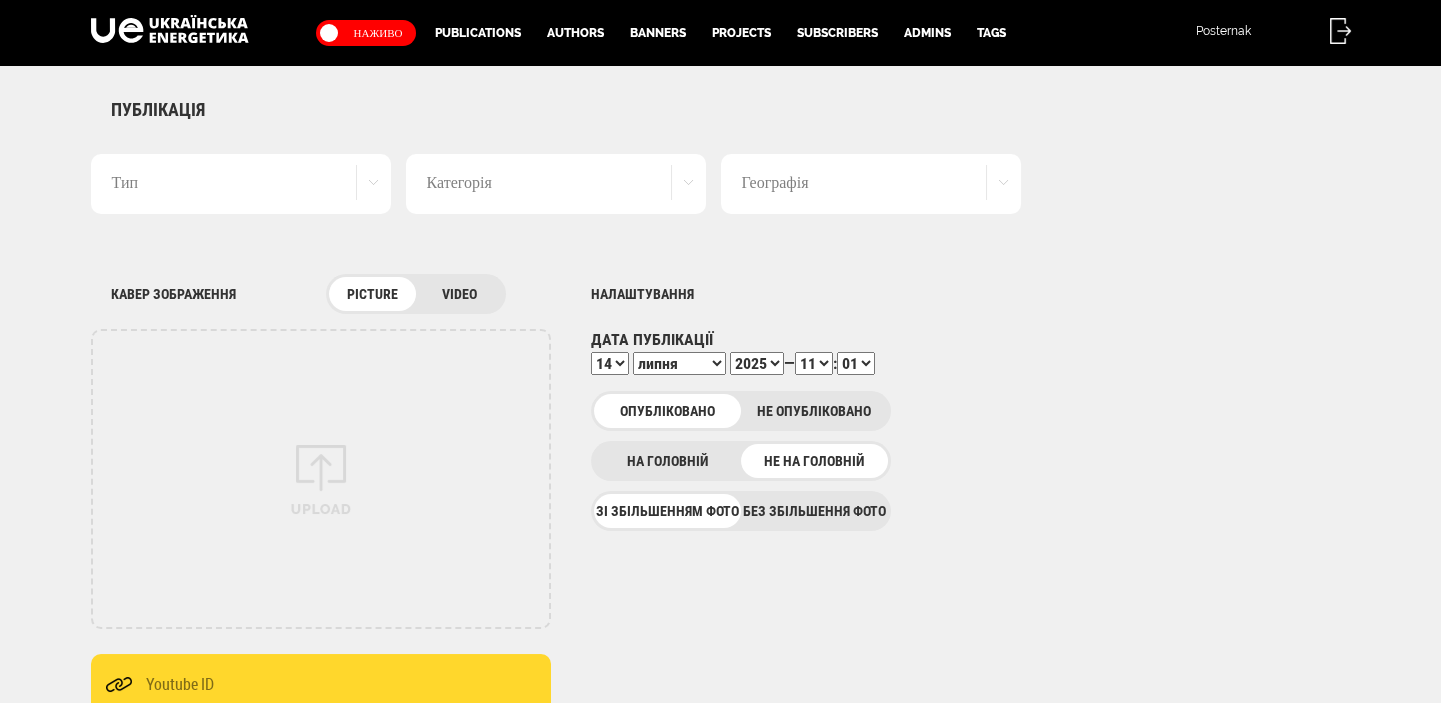 click on "Без збільшення фото" at bounding box center [814, 511] 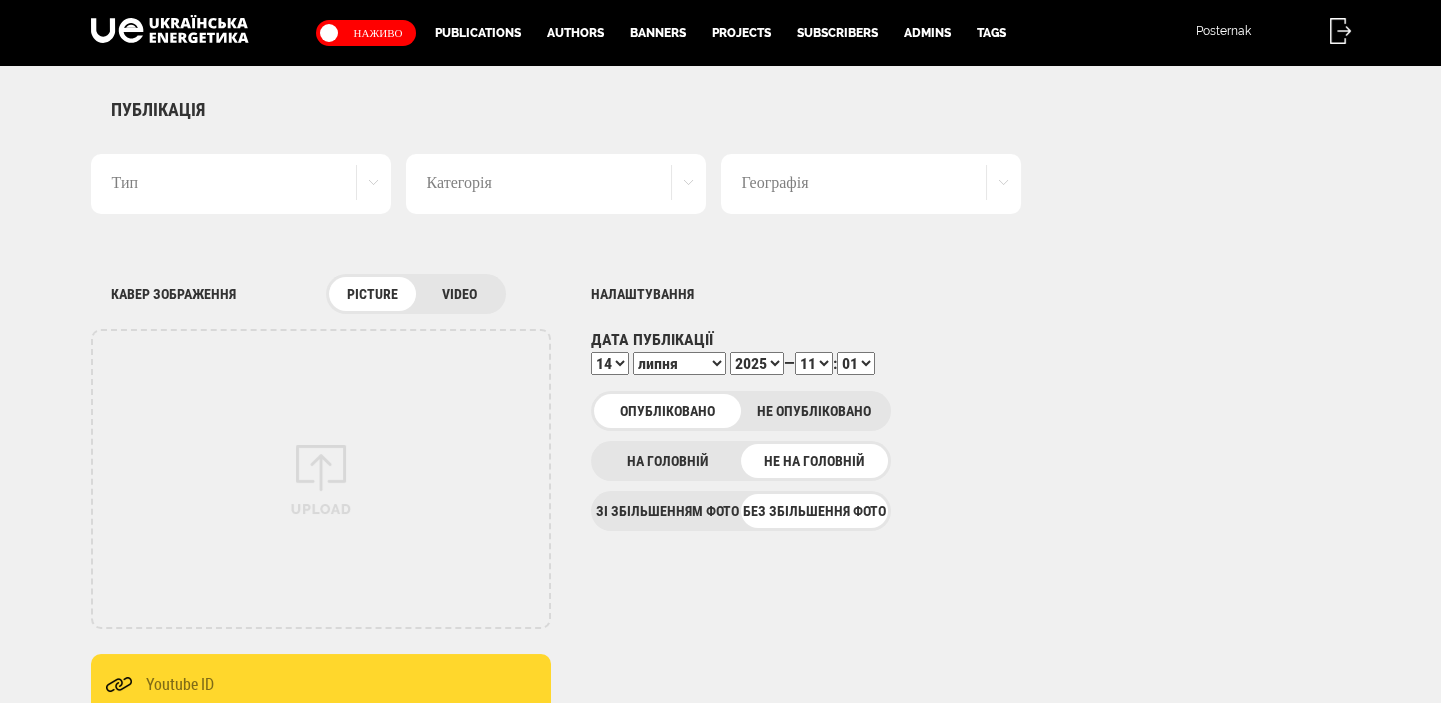 click on "Тип" at bounding box center [241, 184] 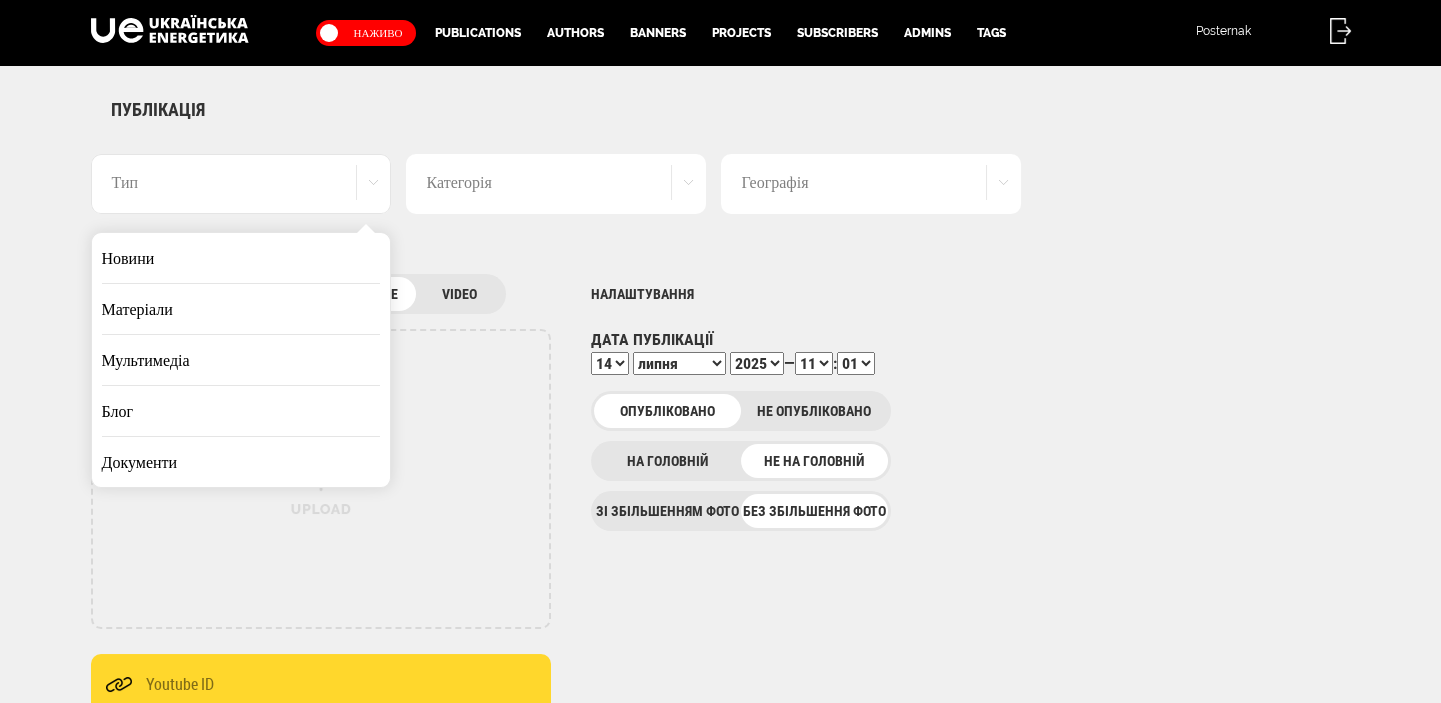 click on "Новини" at bounding box center (241, 258) 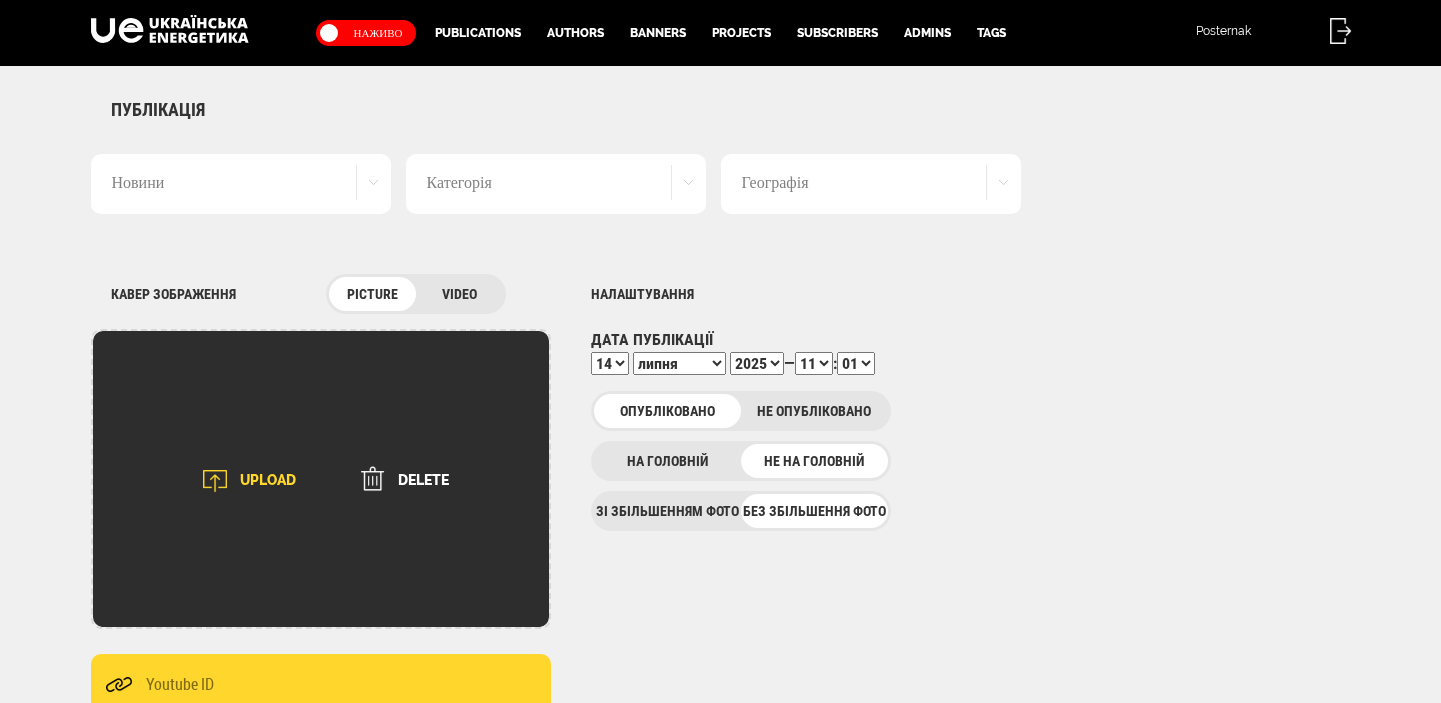 click on "UPLOAD" at bounding box center [243, 481] 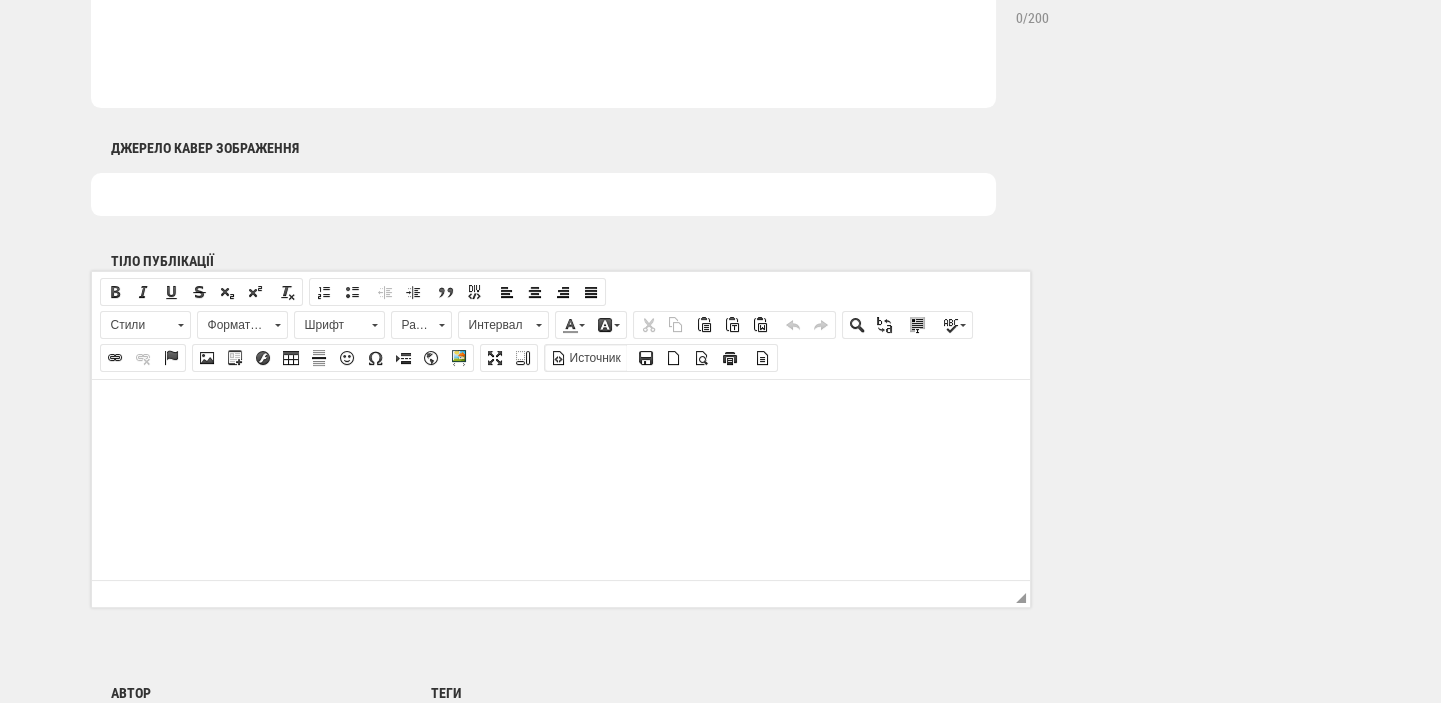 scroll, scrollTop: 1060, scrollLeft: 0, axis: vertical 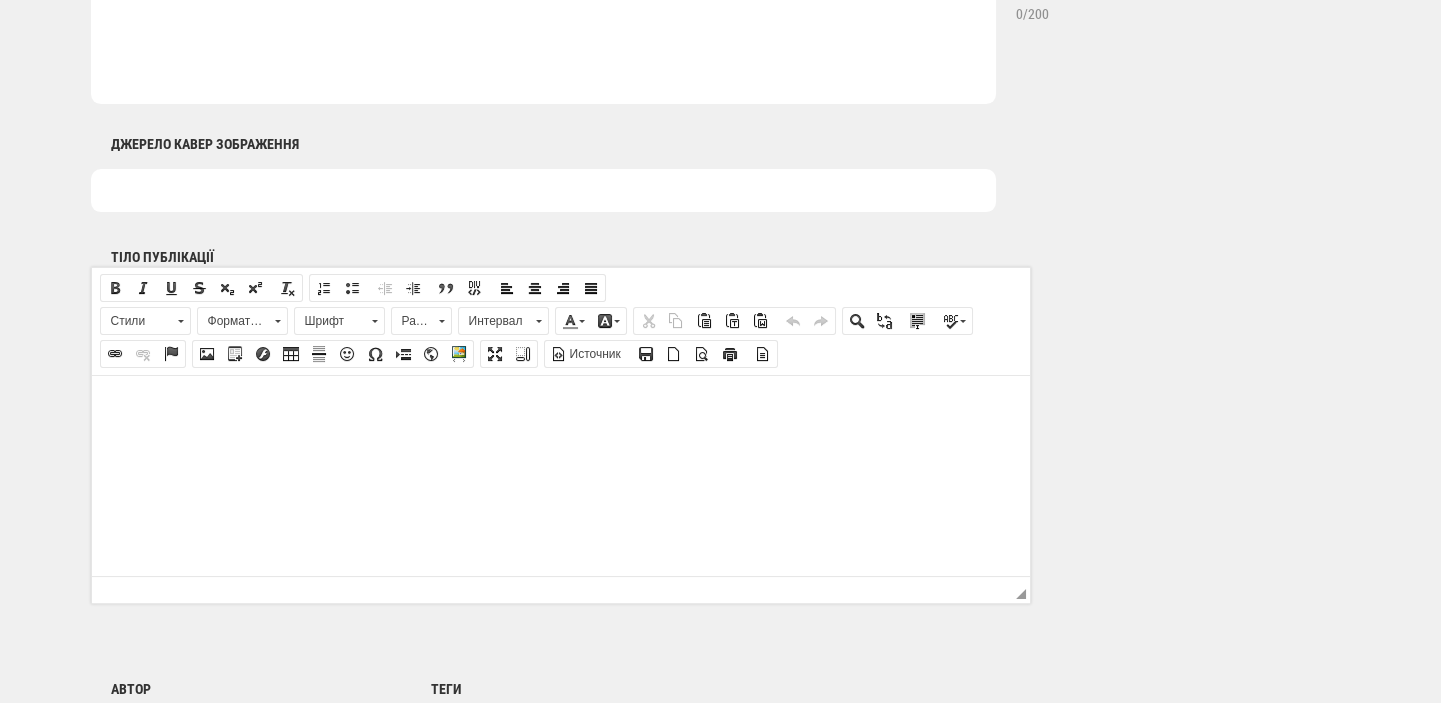 click at bounding box center [560, 405] 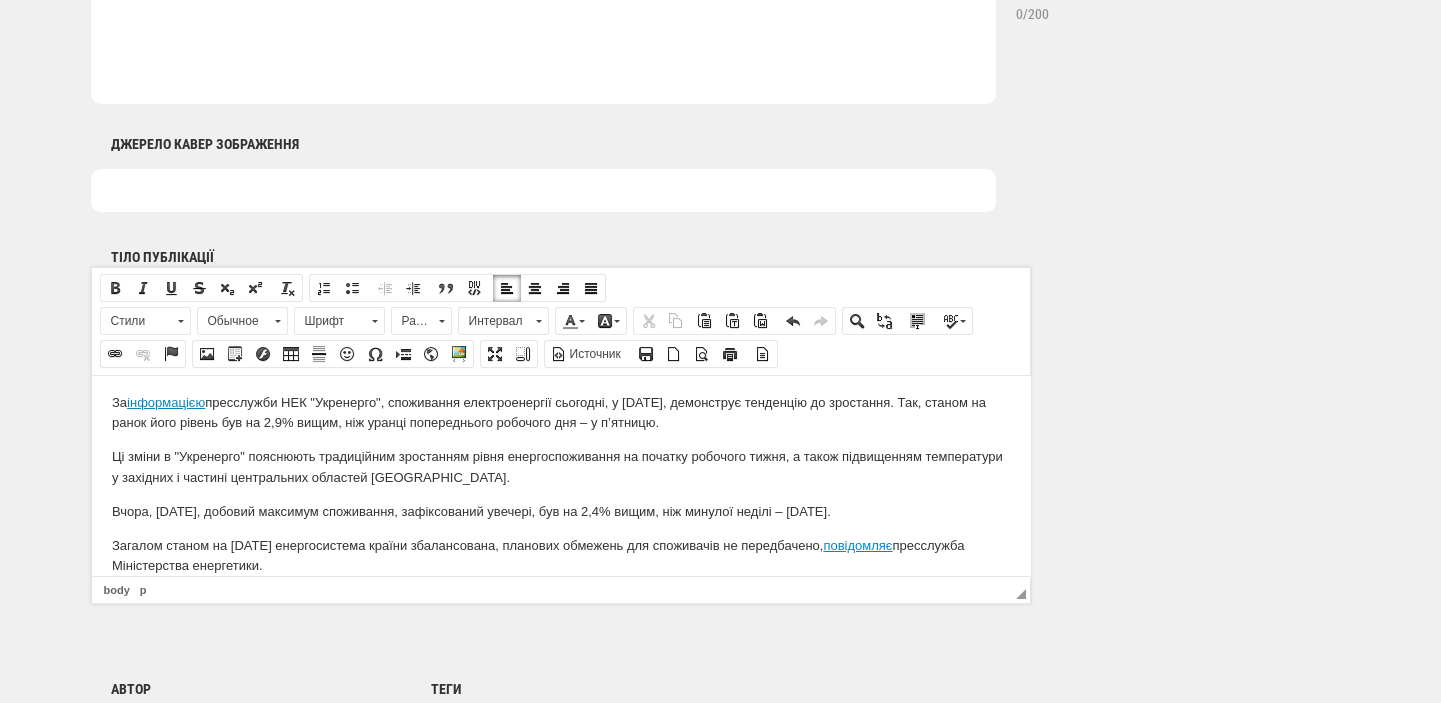 scroll, scrollTop: 0, scrollLeft: 0, axis: both 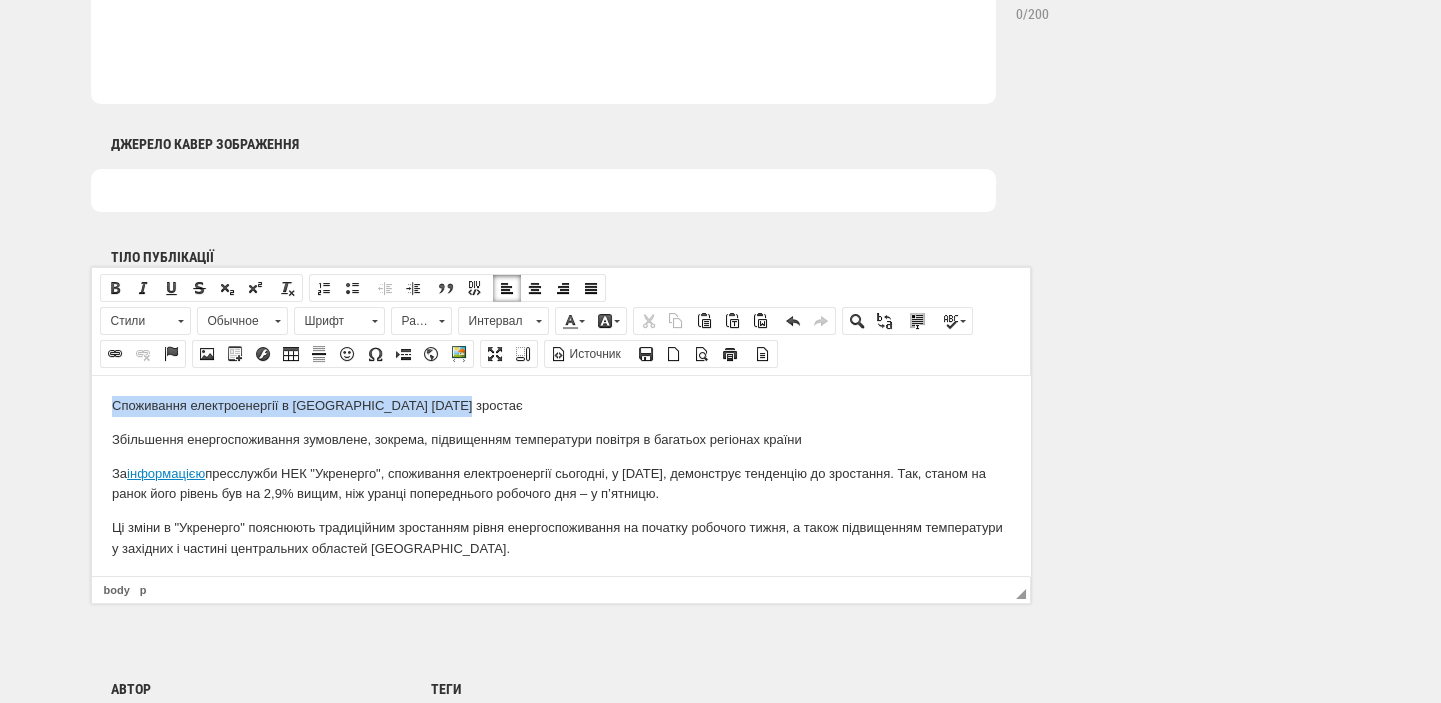drag, startPoint x: 450, startPoint y: 407, endPoint x: 115, endPoint y: 388, distance: 335.53836 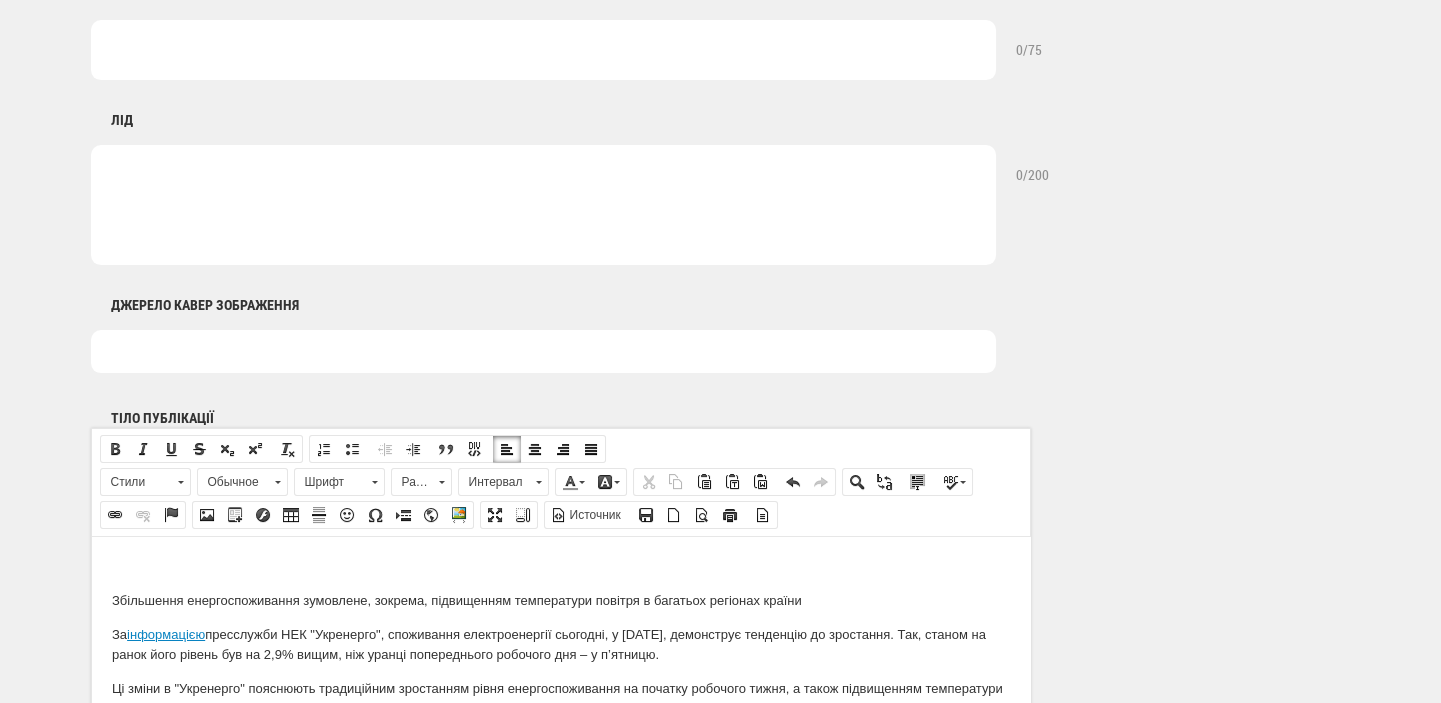 scroll, scrollTop: 424, scrollLeft: 0, axis: vertical 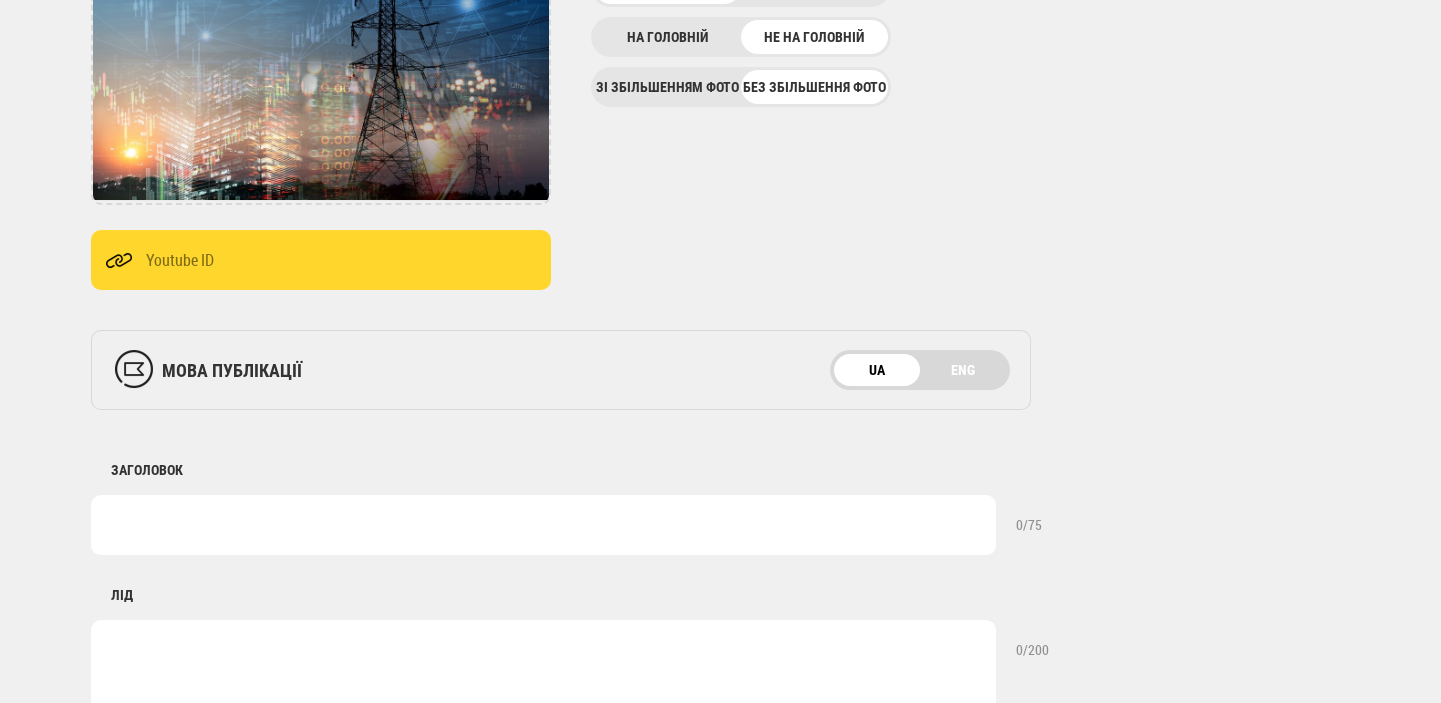 click at bounding box center [543, 525] 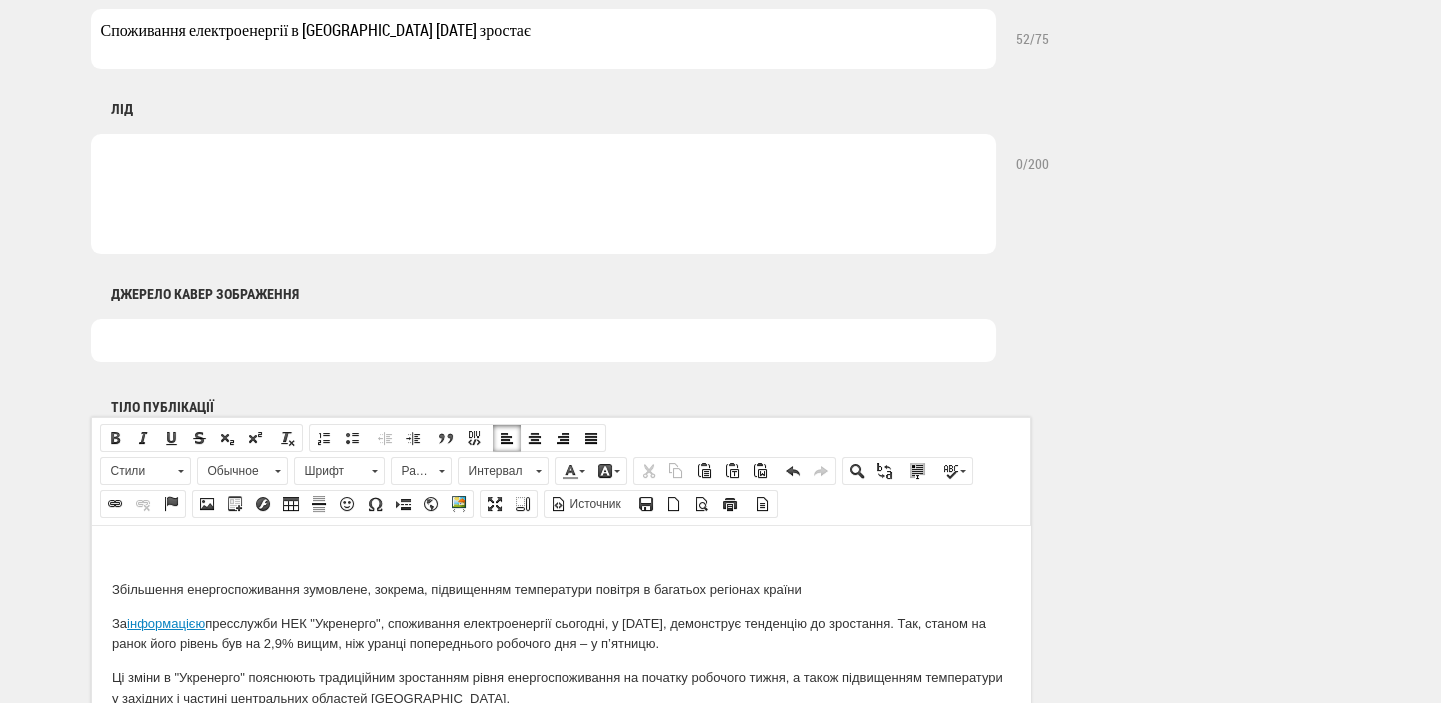 scroll, scrollTop: 1060, scrollLeft: 0, axis: vertical 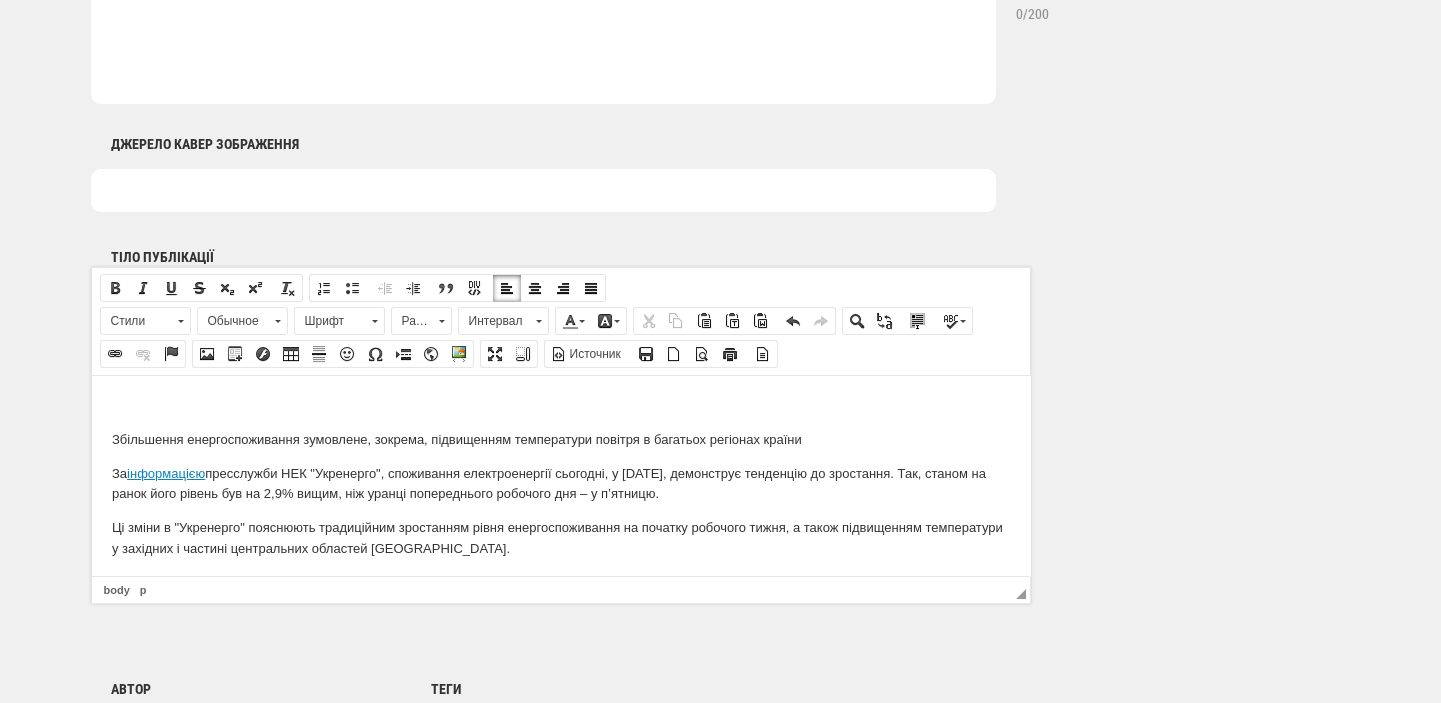 type on "Споживання електроенергії в [GEOGRAPHIC_DATA] [DATE] зростає" 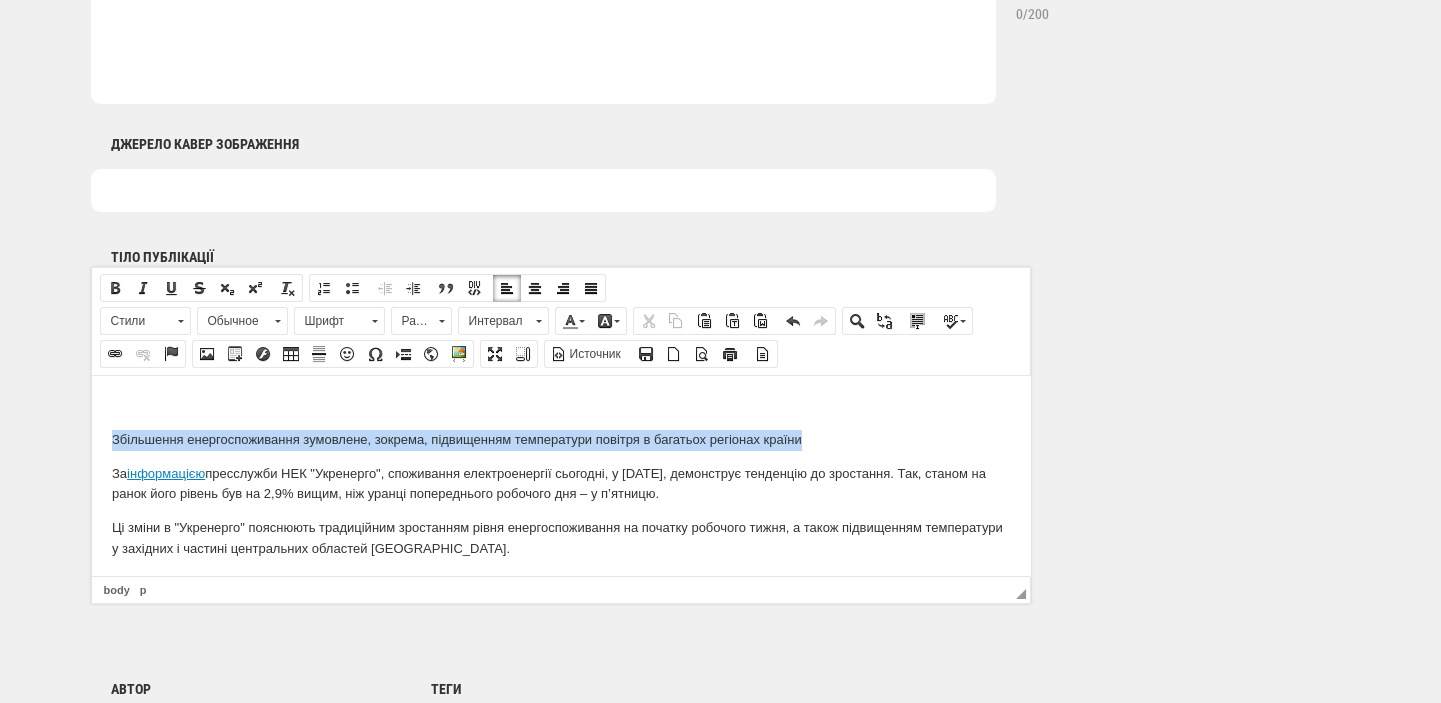 drag, startPoint x: 111, startPoint y: 440, endPoint x: 834, endPoint y: 433, distance: 723.0339 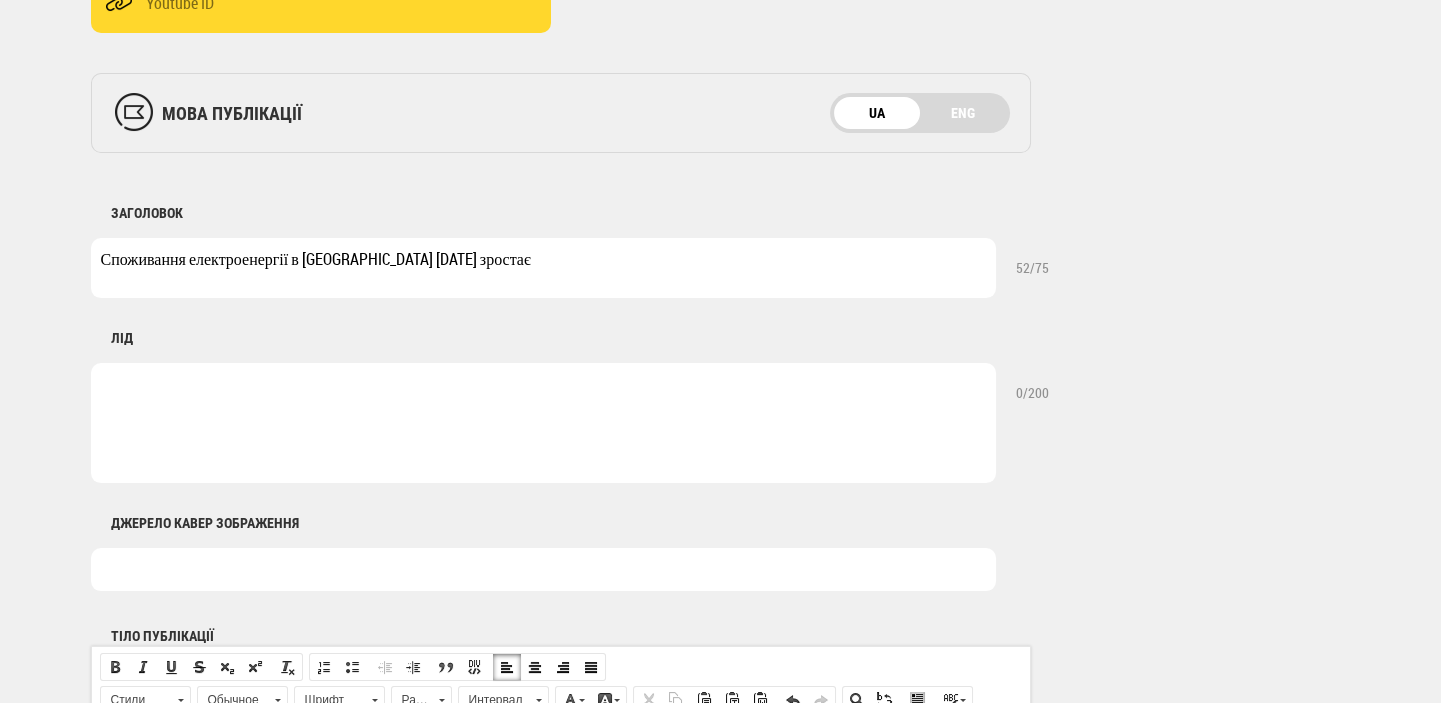 scroll, scrollTop: 636, scrollLeft: 0, axis: vertical 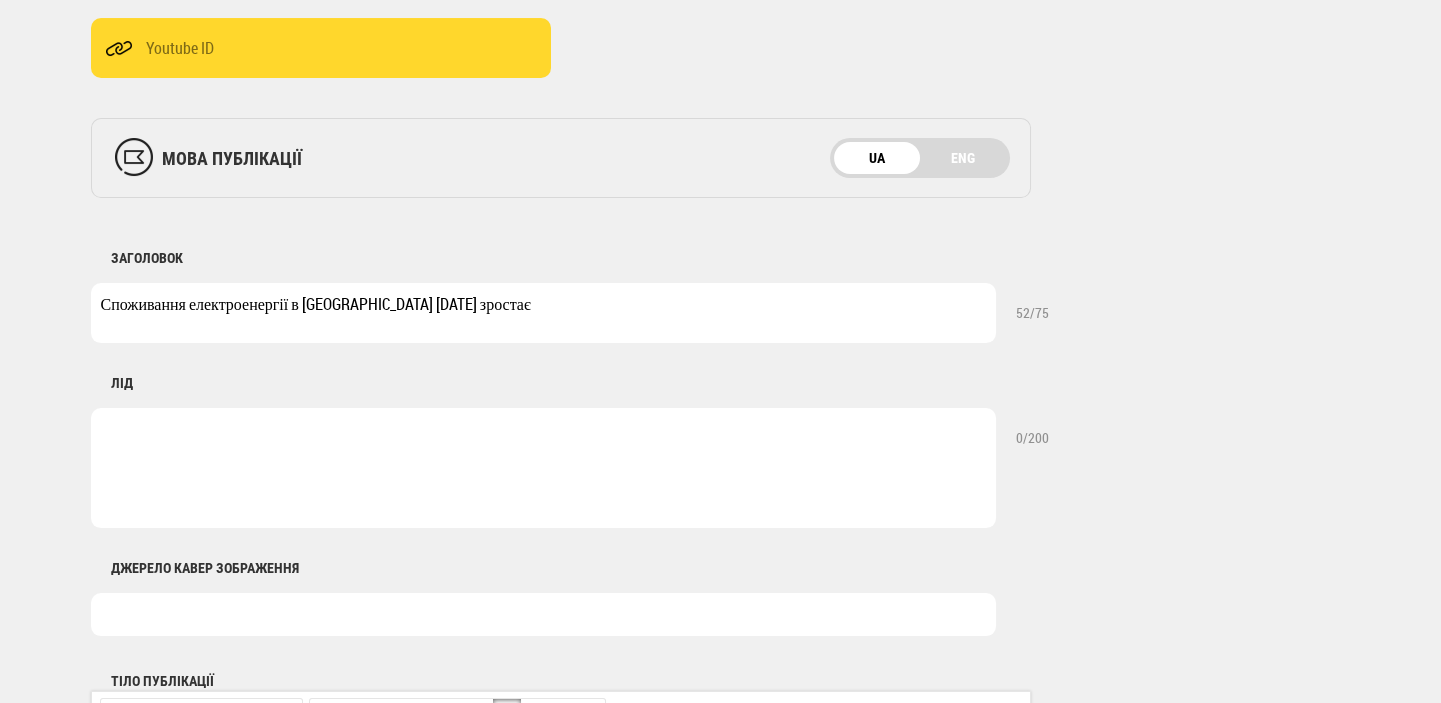 drag, startPoint x: 194, startPoint y: 497, endPoint x: 187, endPoint y: 487, distance: 12.206555 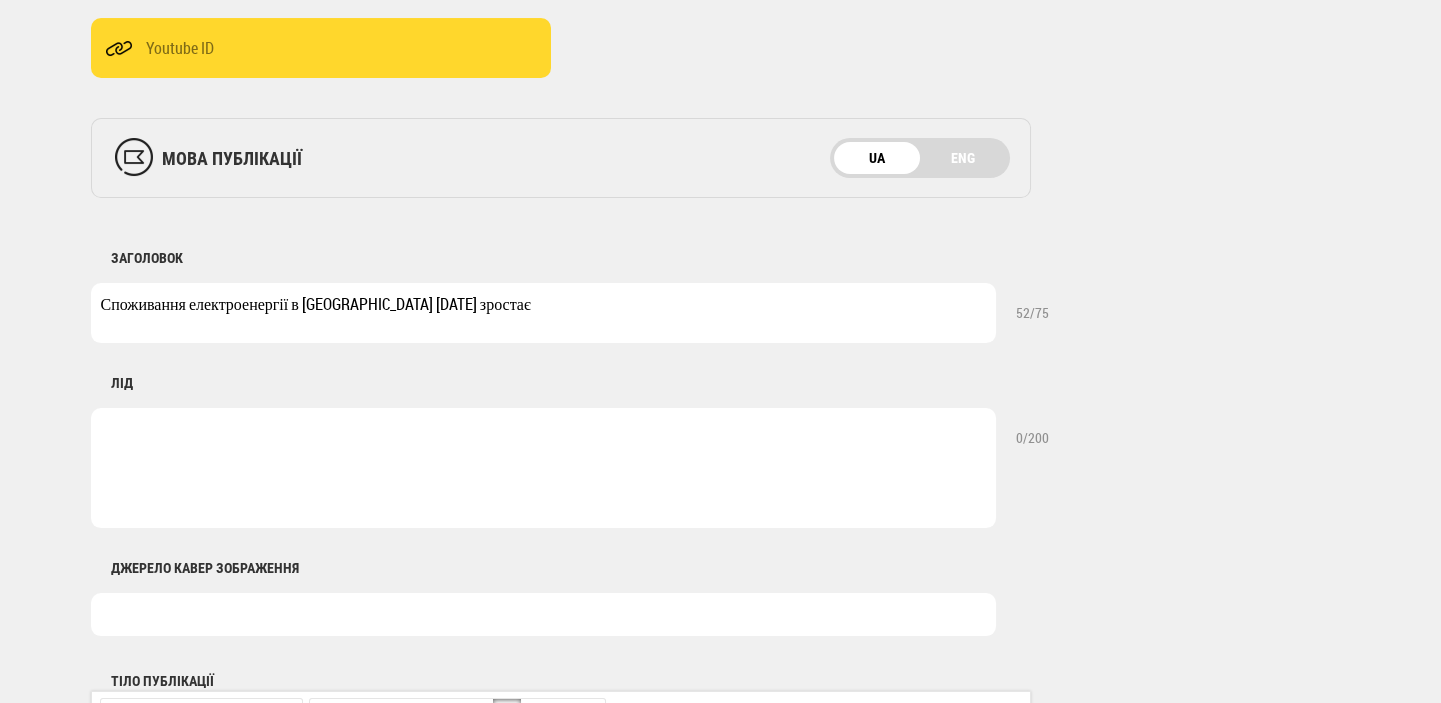 click at bounding box center [543, 468] 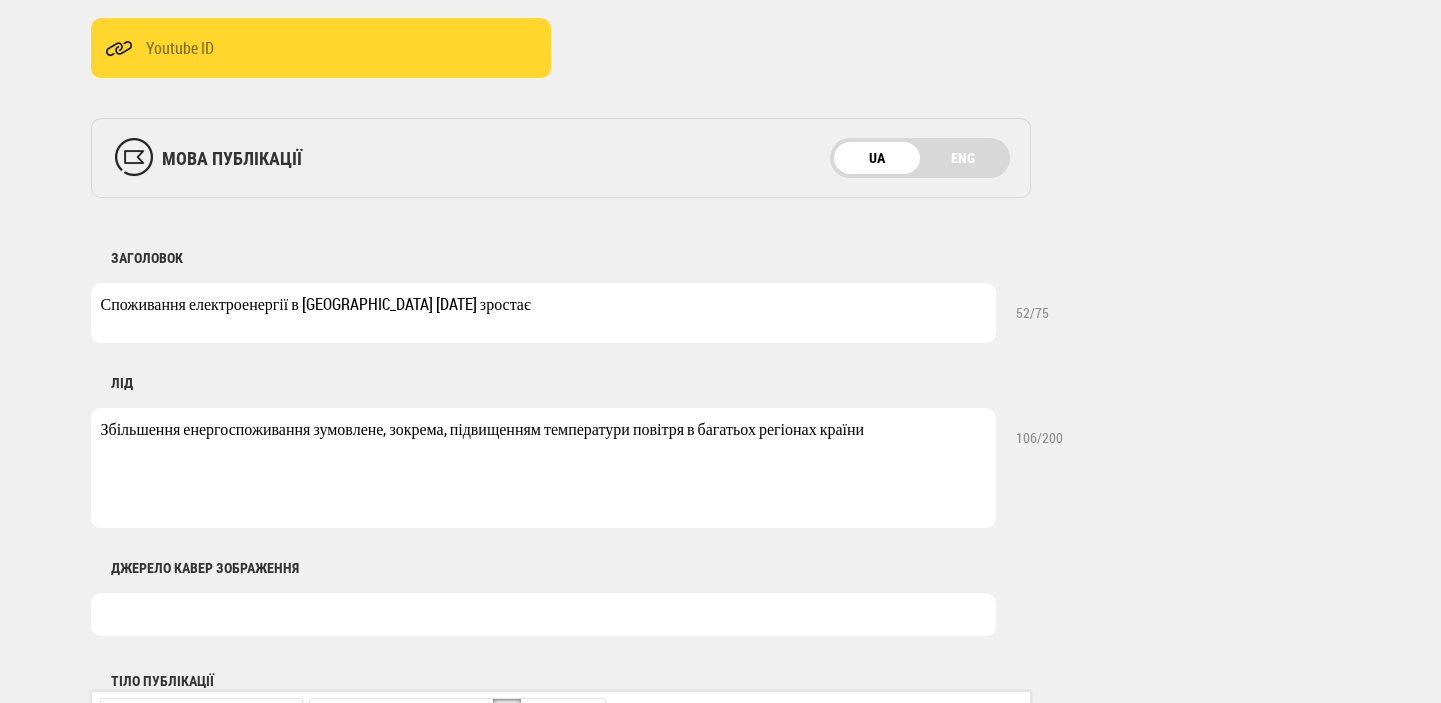 type on "Збільшення енергоспоживання зумовлене, зокрема, підвищенням температури повітря в багатьох регіонах країни" 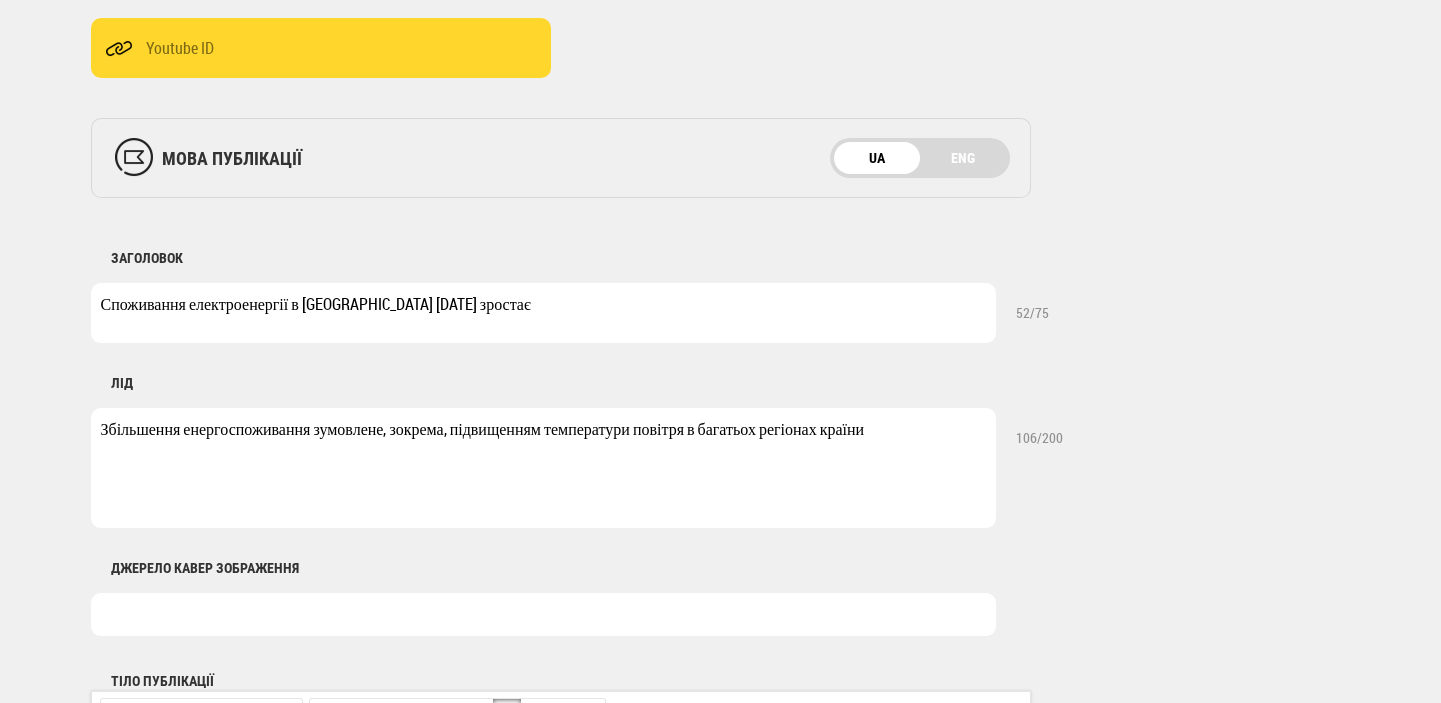 type on "Фото: Shutterstock" 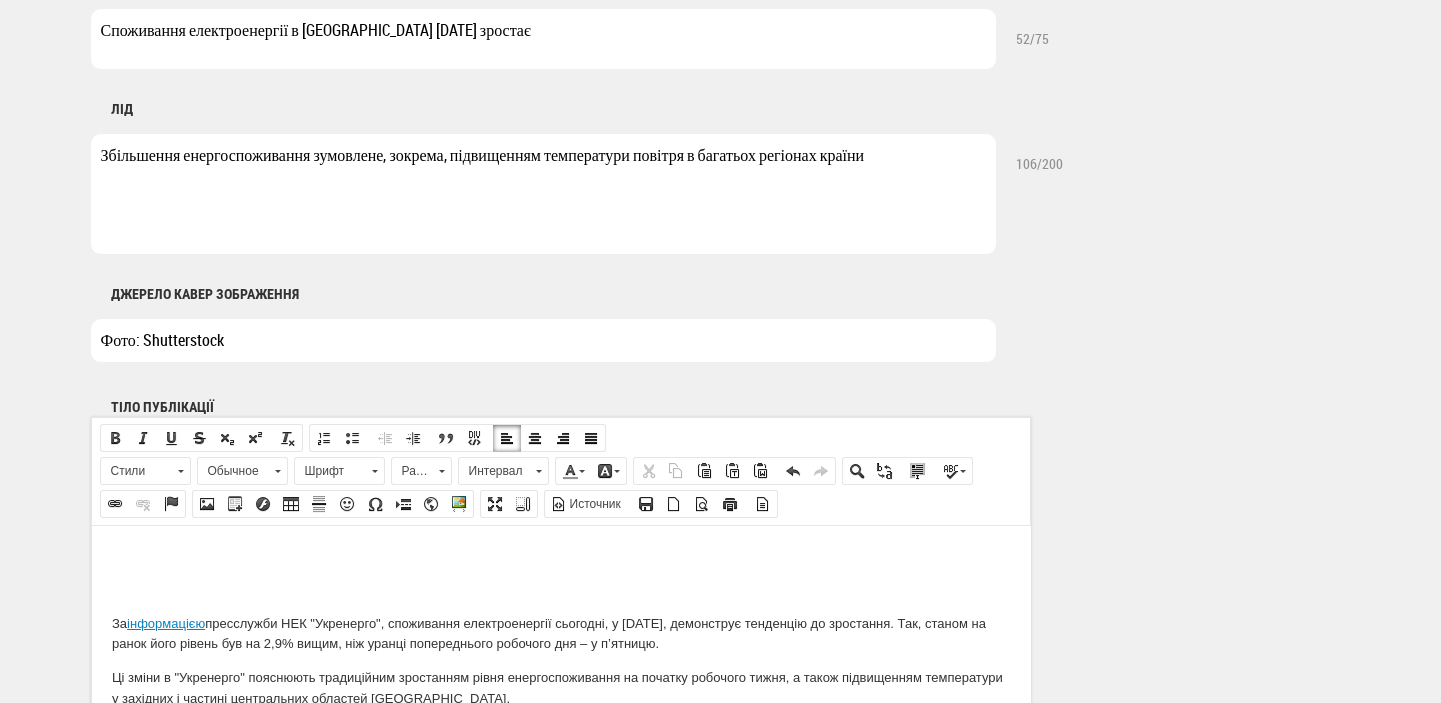 scroll, scrollTop: 1060, scrollLeft: 0, axis: vertical 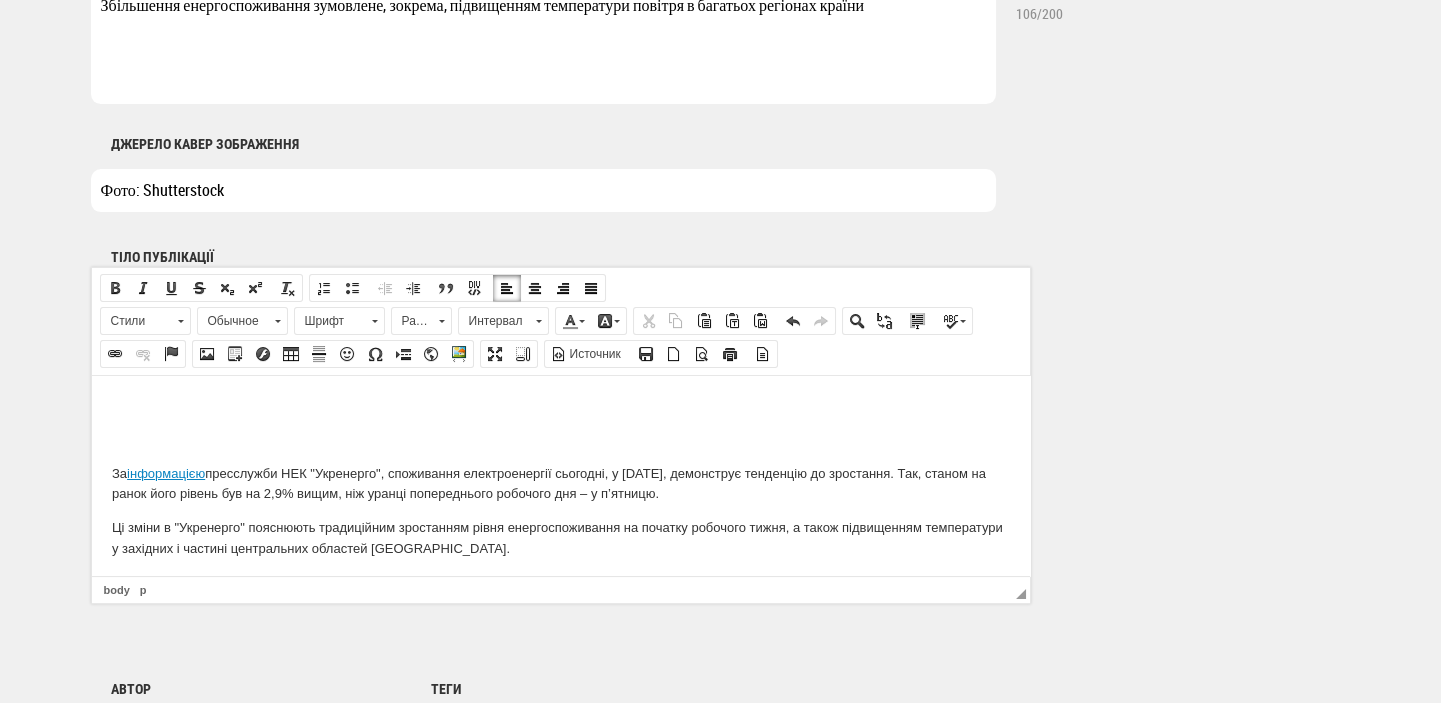 click at bounding box center [560, 405] 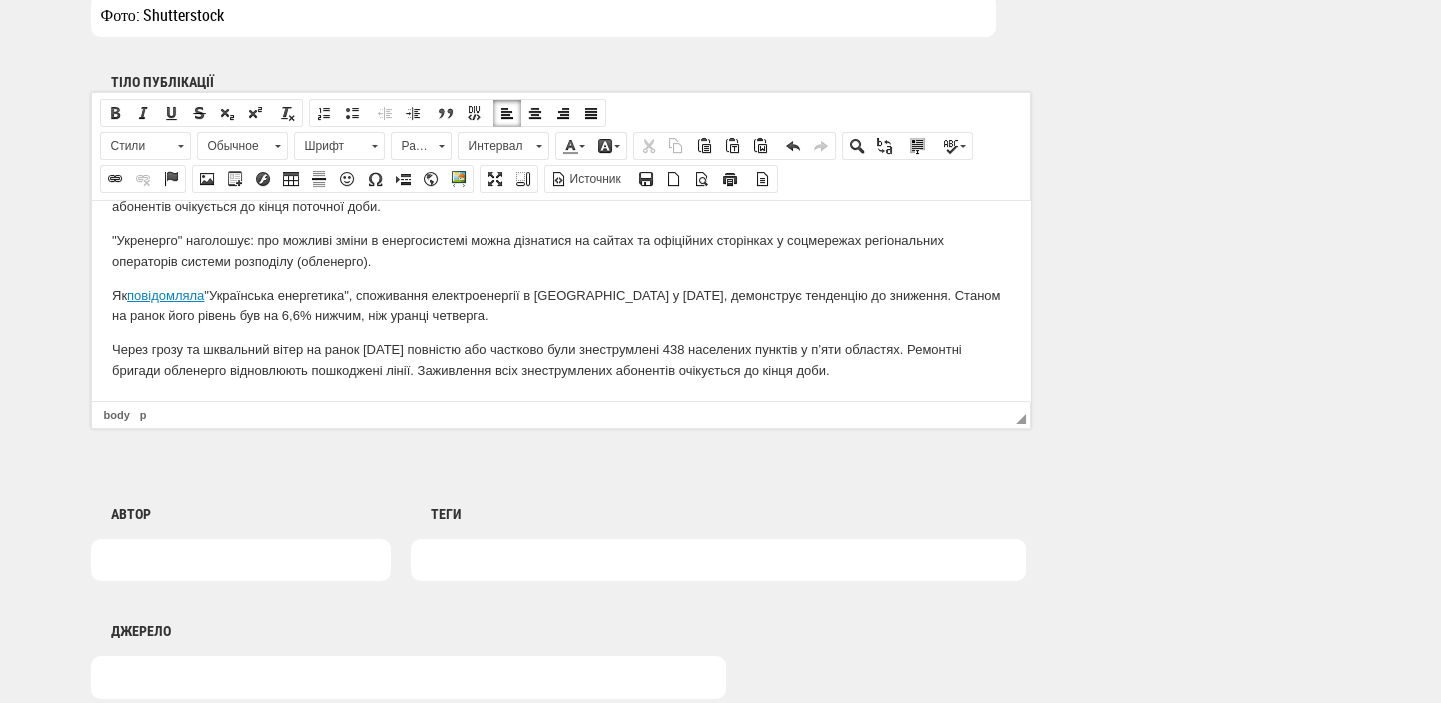 scroll, scrollTop: 1484, scrollLeft: 0, axis: vertical 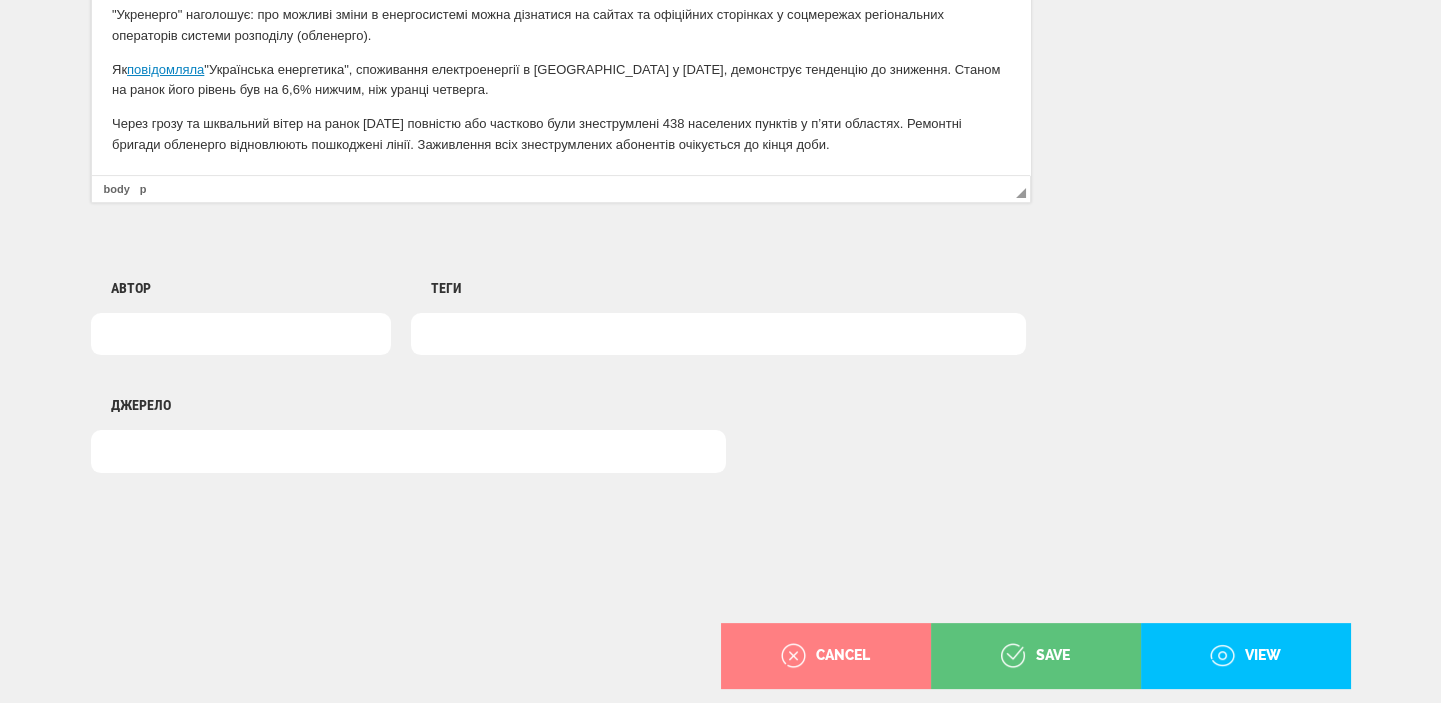drag, startPoint x: 451, startPoint y: 347, endPoint x: 471, endPoint y: 356, distance: 21.931713 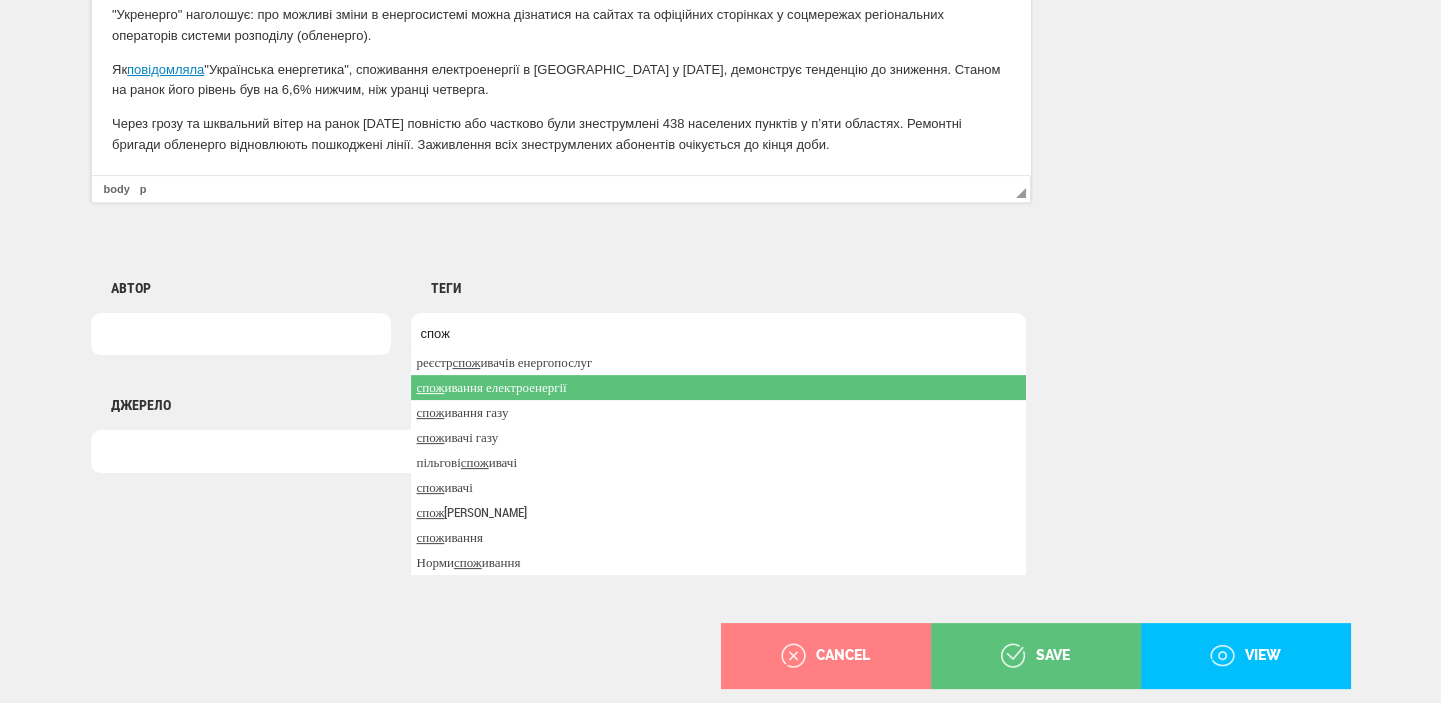 type on "спож" 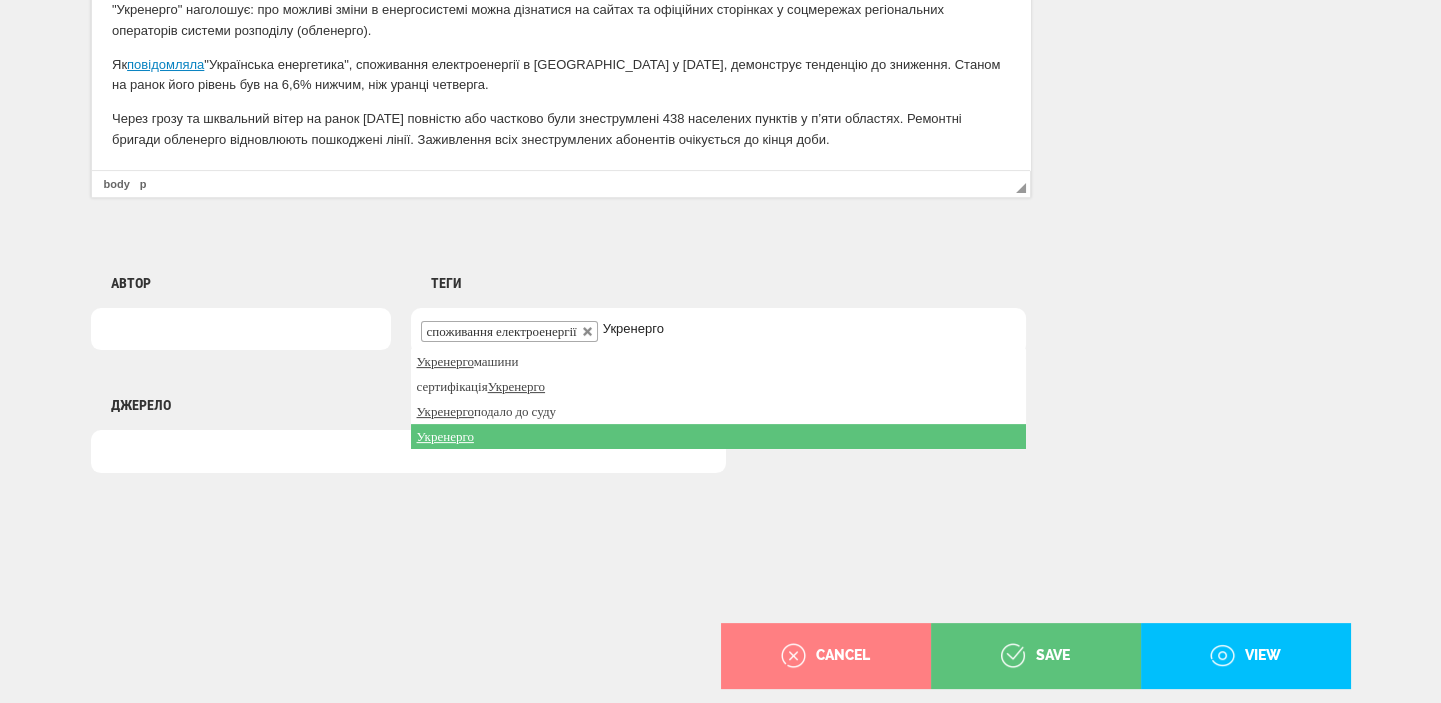type on "Укренерго" 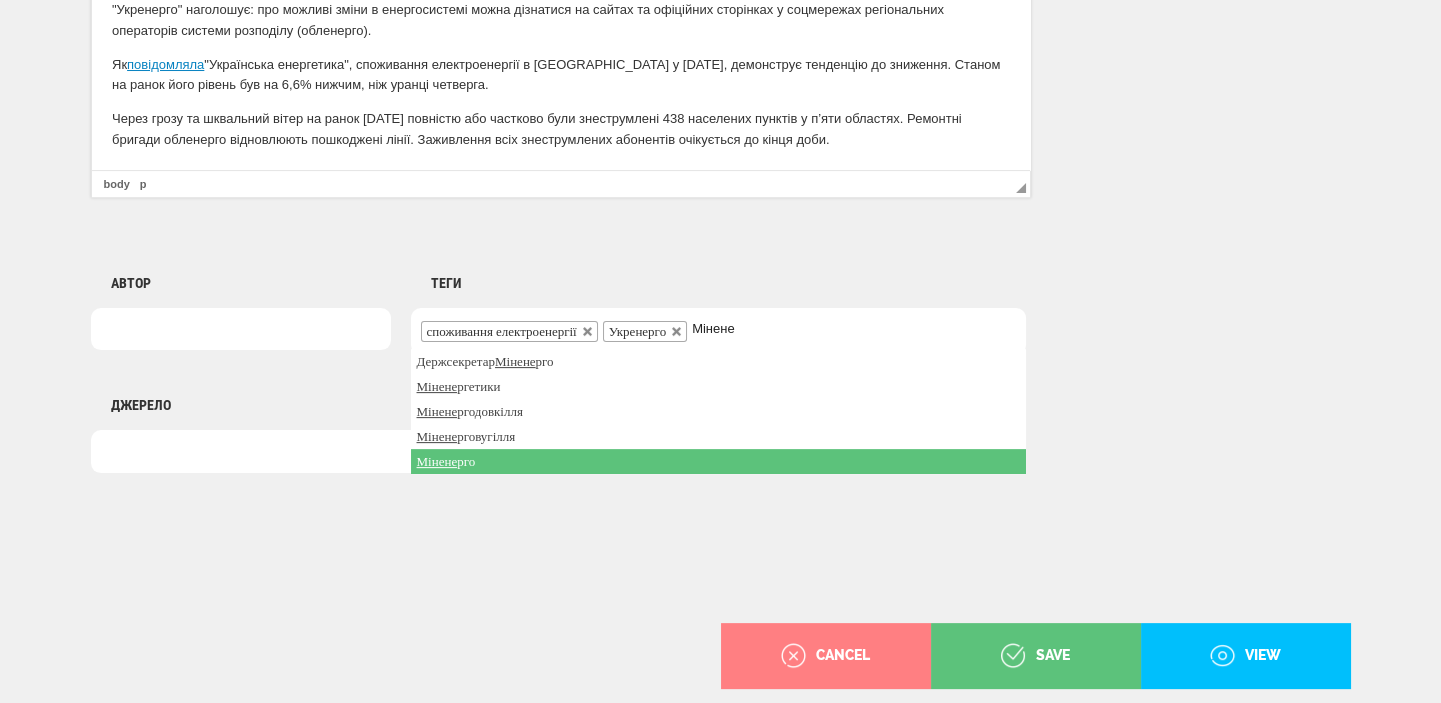 type on "Мінене" 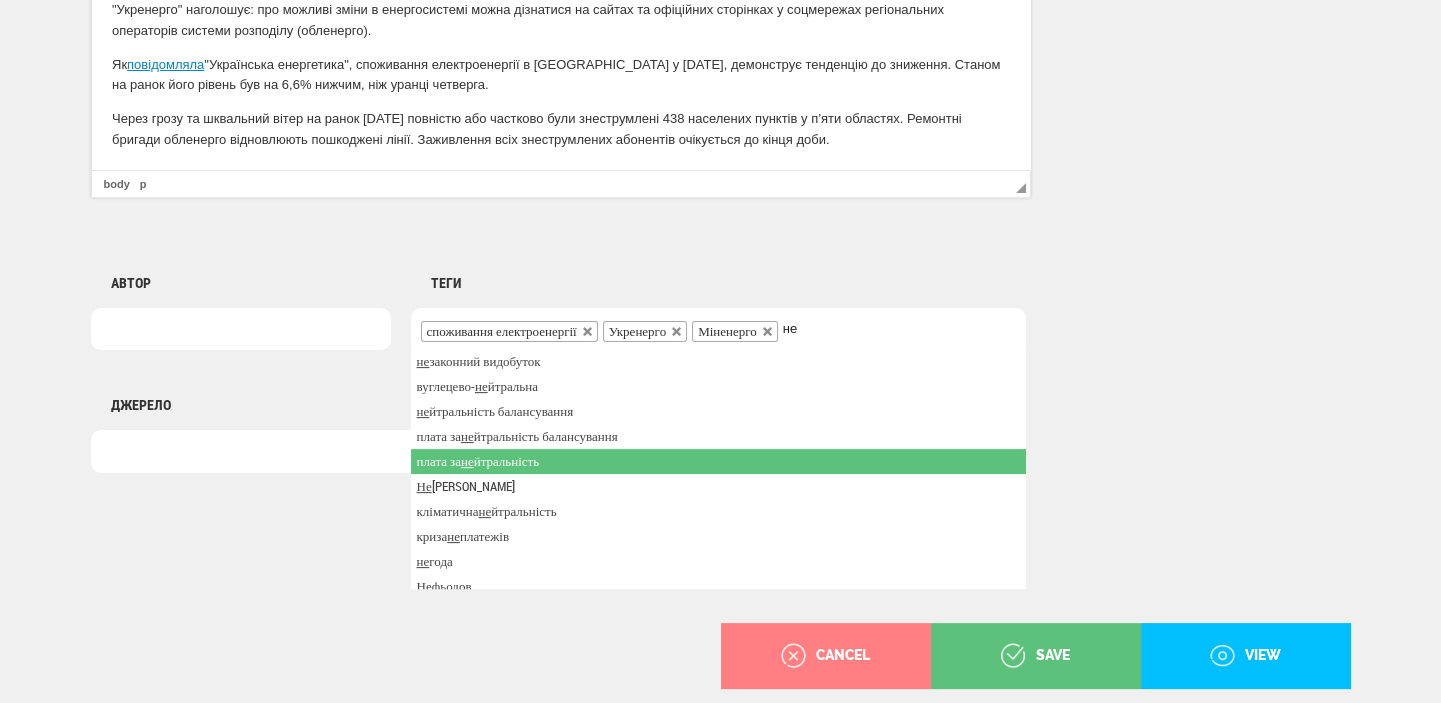 type on "н" 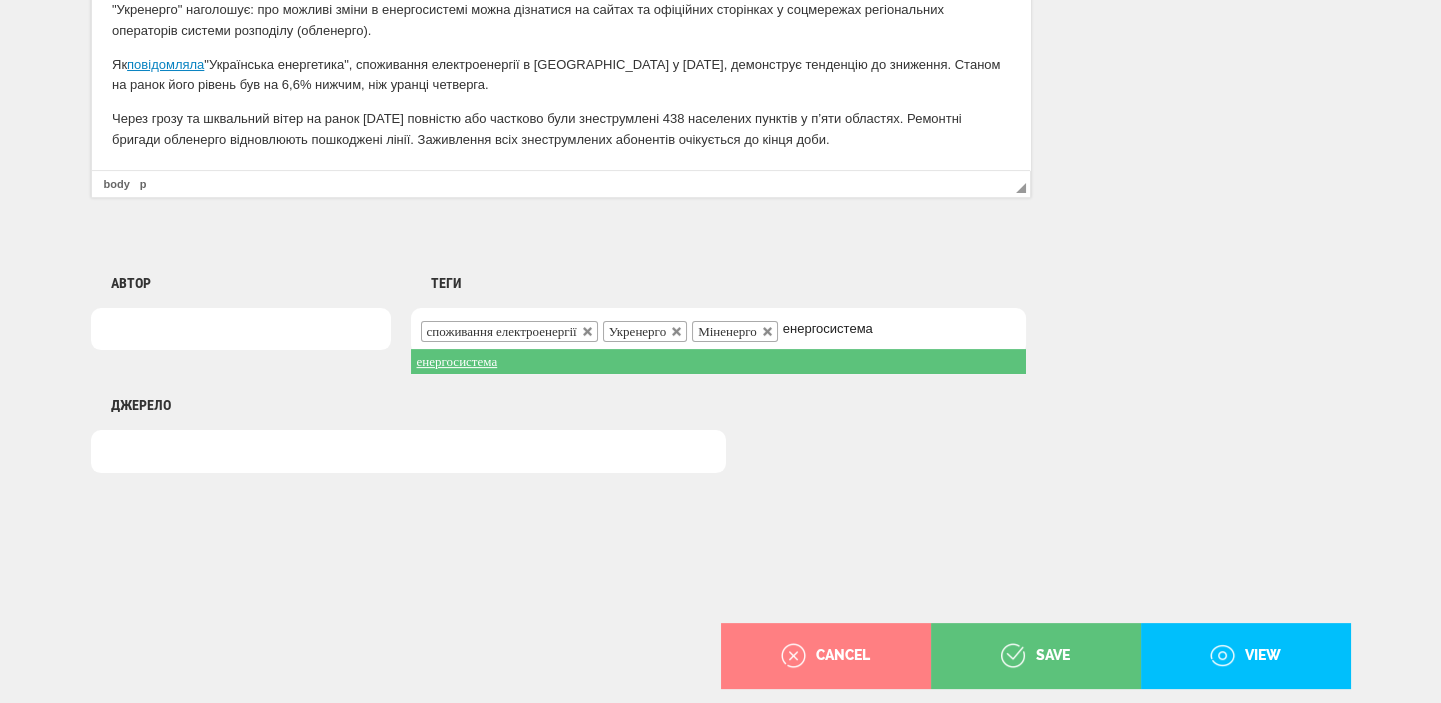 type on "енергосистема" 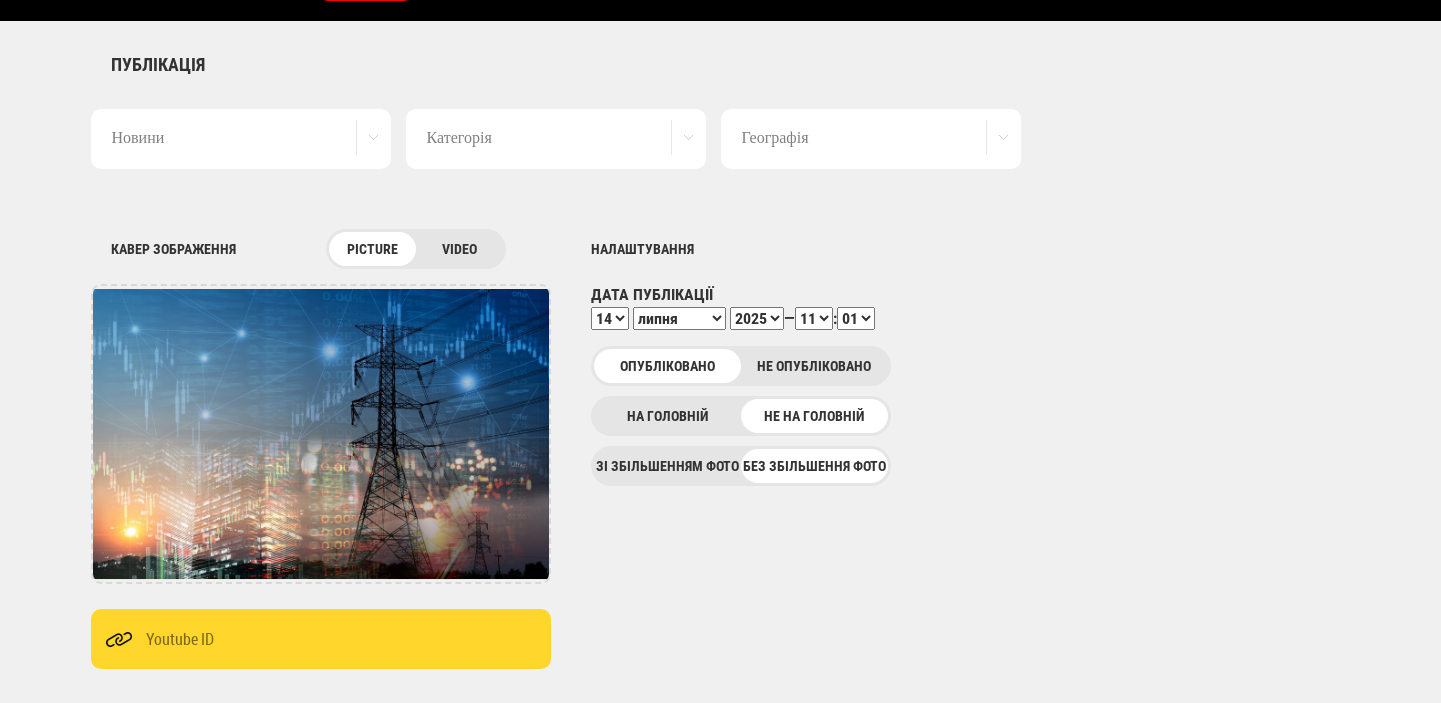 scroll, scrollTop: 0, scrollLeft: 0, axis: both 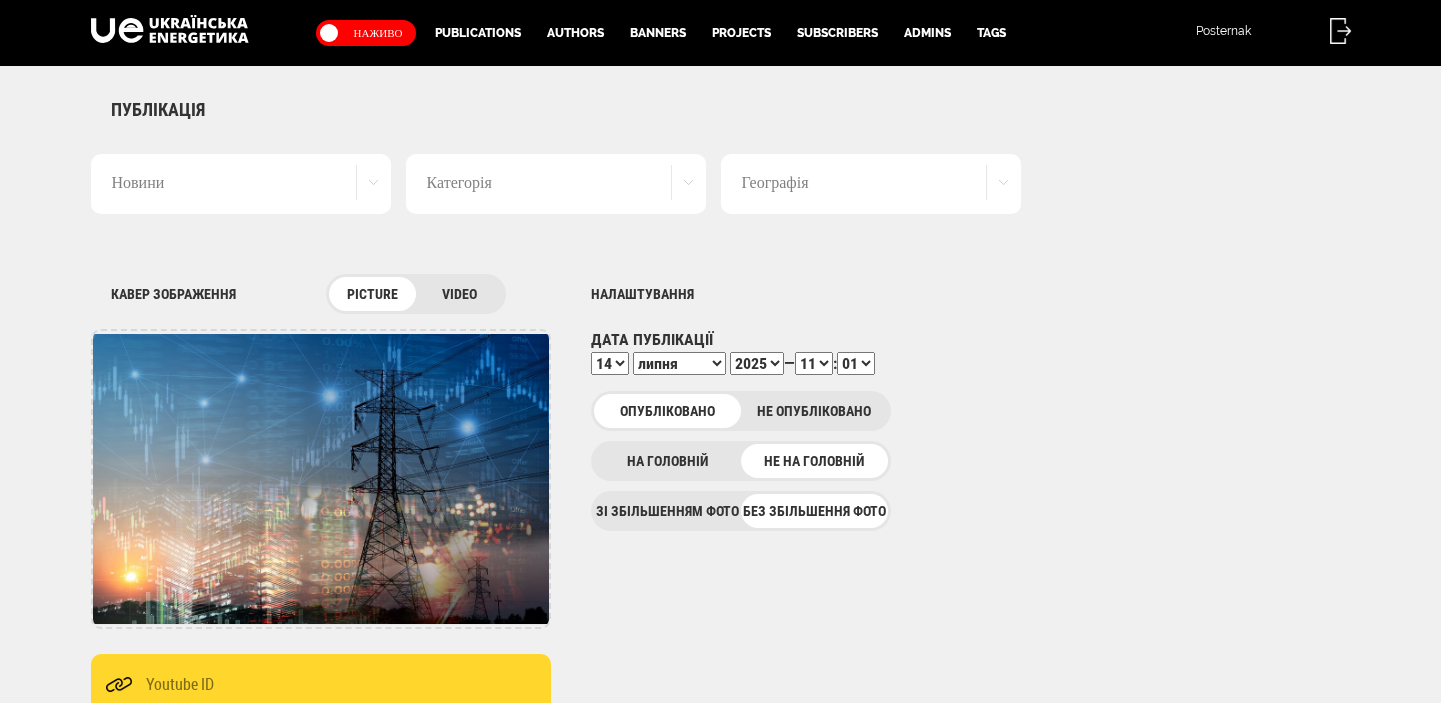 click on "00
01
02
03
04
05
06
07
08
09
10
11
12
13
14
15
16
17
18
19
20
21
22
23
24
25
26
27
28
29
30
31
32
33
34
35
36
37
38
39
40
41
42
43
44
45
46
47
48
49
50
51
52
53
54
55
56
57
58
59" at bounding box center [856, 363] 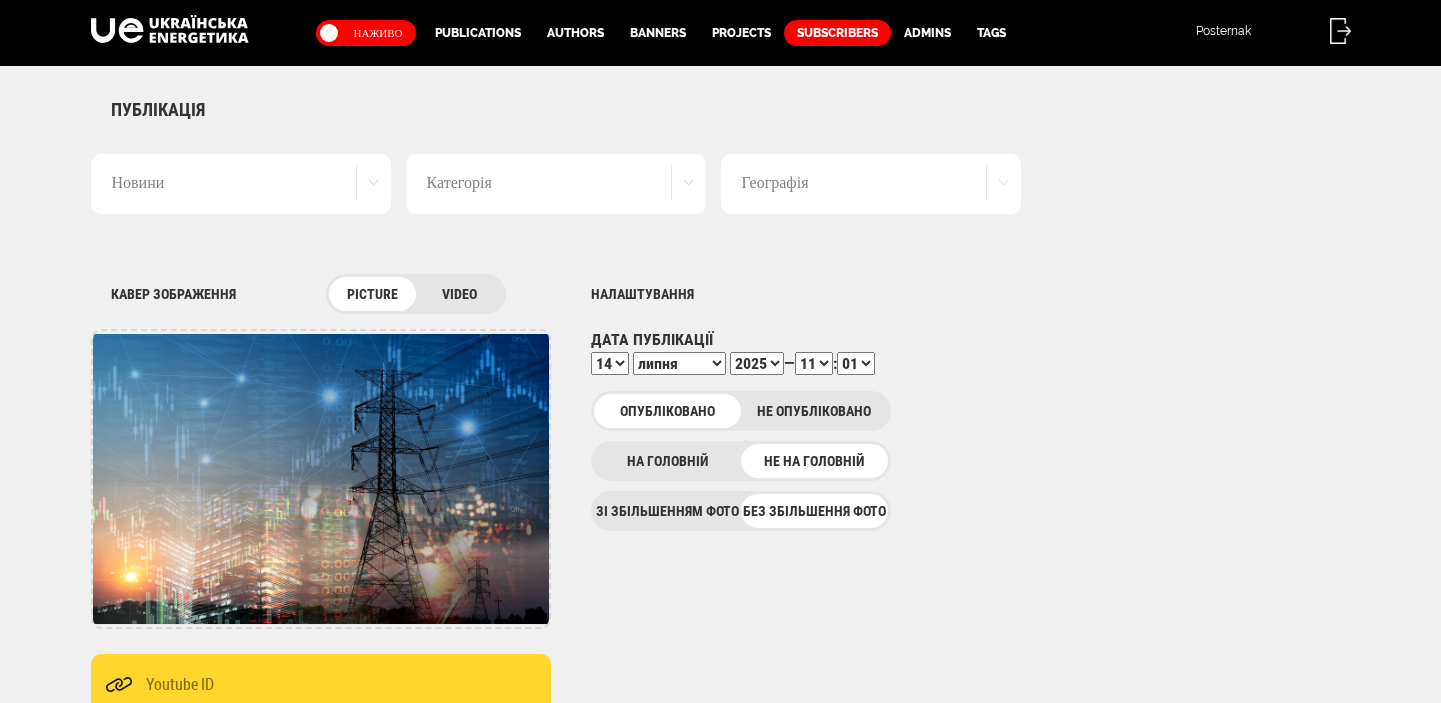 select on "03" 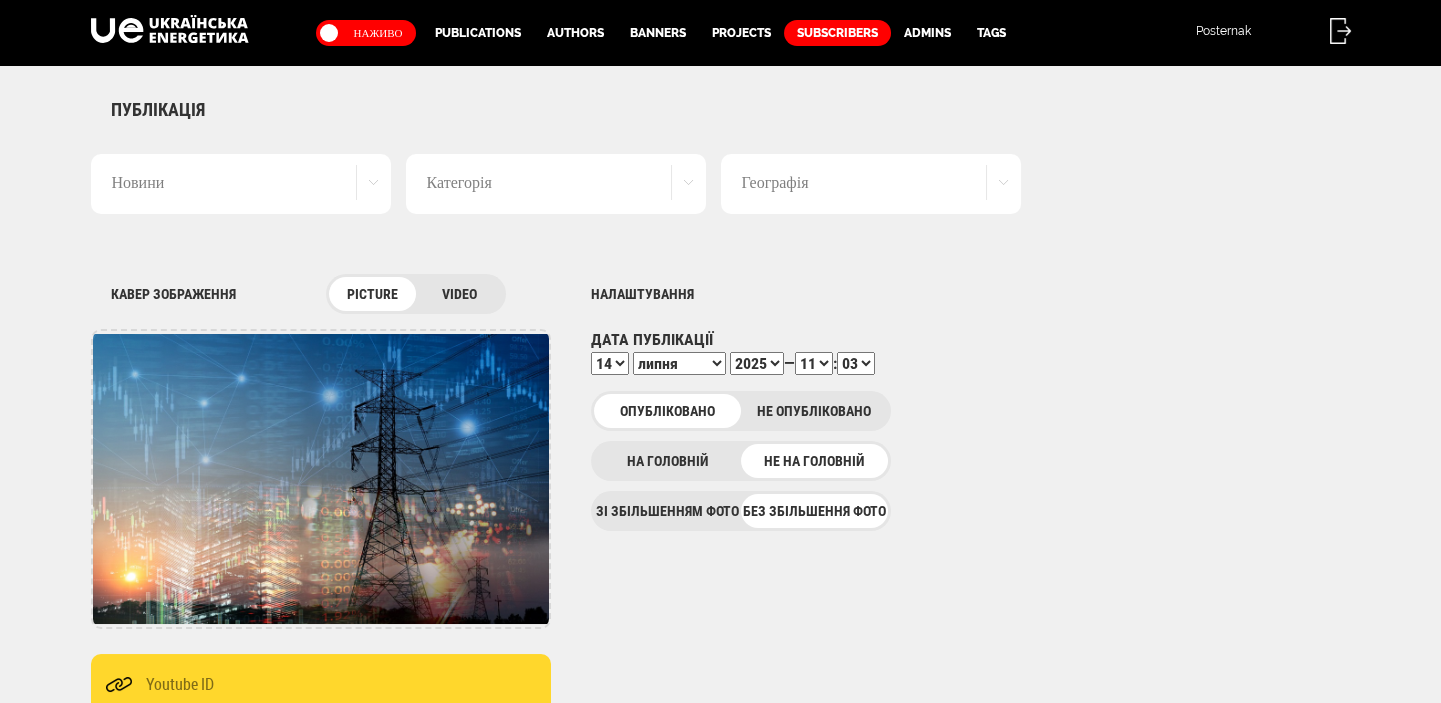 click on "00
01
02
03
04
05
06
07
08
09
10
11
12
13
14
15
16
17
18
19
20
21
22
23
24
25
26
27
28
29
30
31
32
33
34
35
36
37
38
39
40
41
42
43
44
45
46
47
48
49
50
51
52
53
54
55
56
57
58
59" at bounding box center [856, 363] 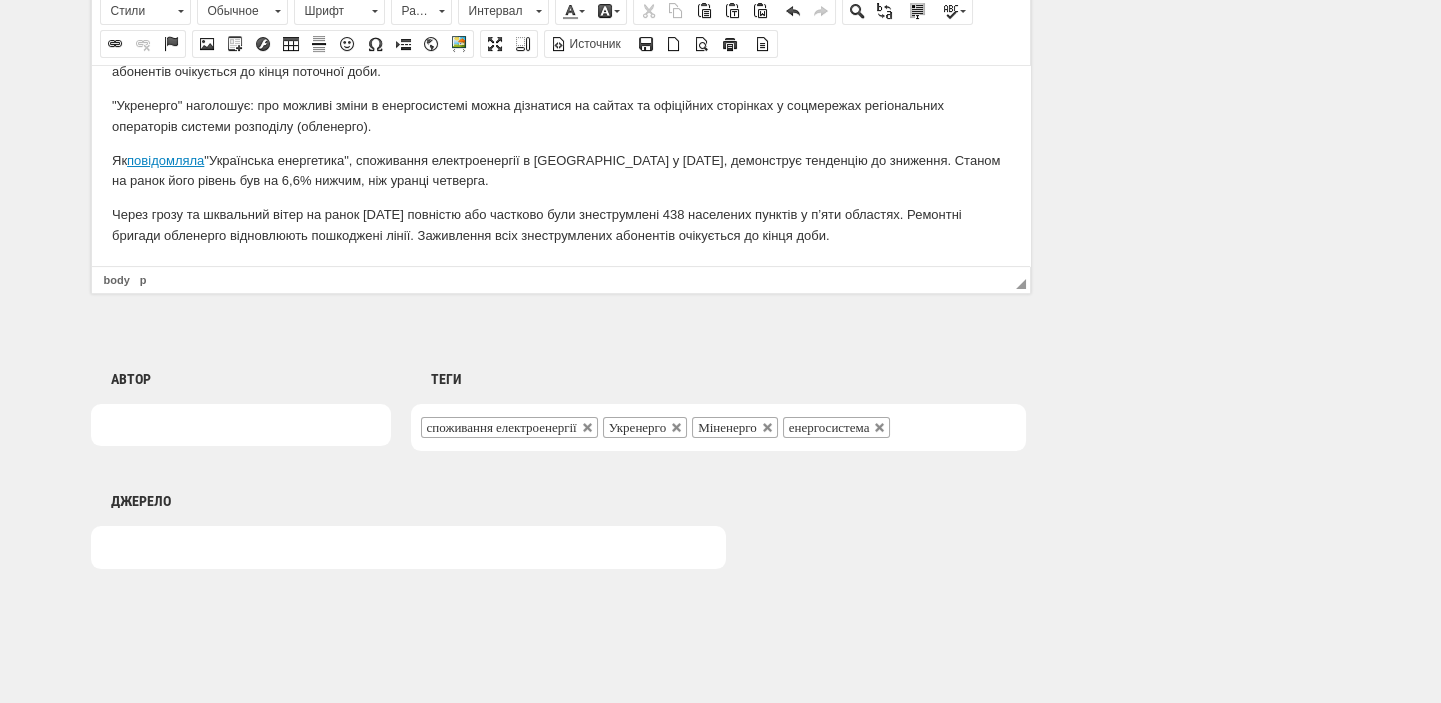 scroll, scrollTop: 1498, scrollLeft: 0, axis: vertical 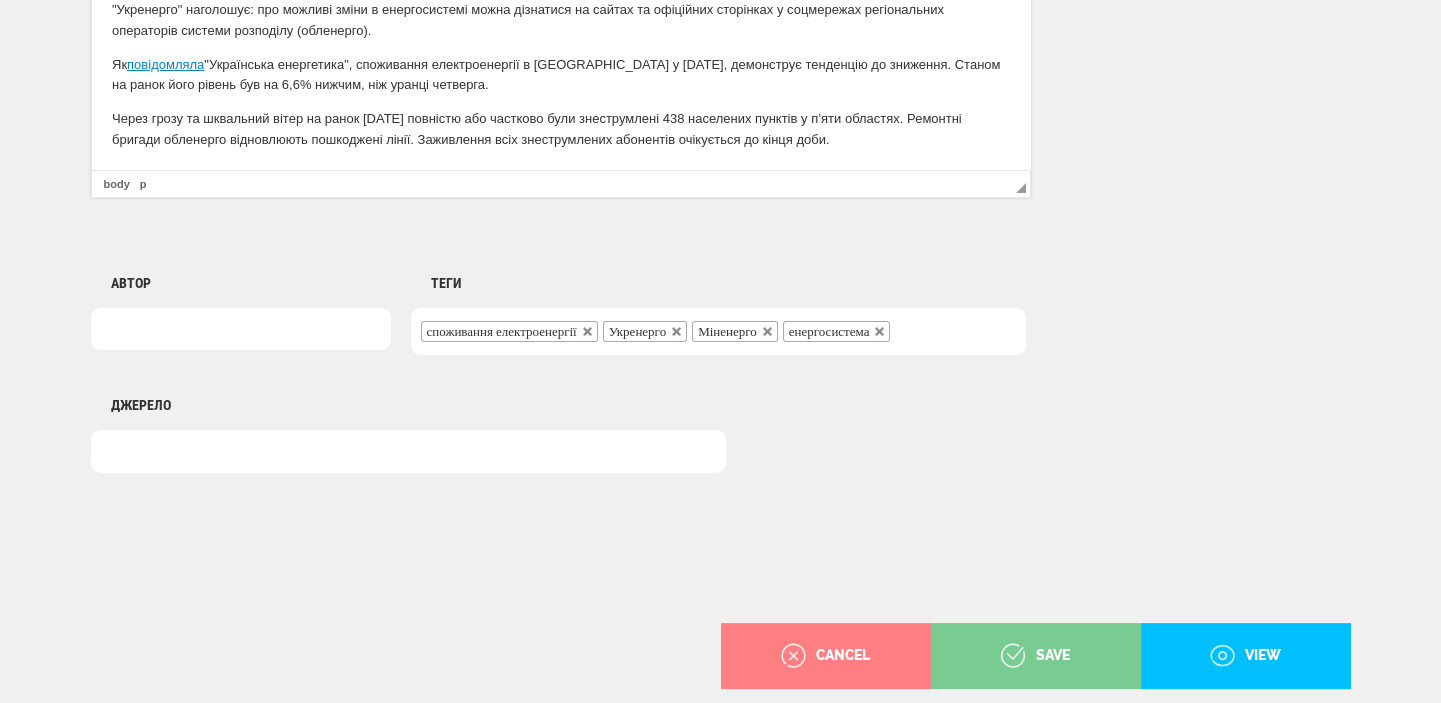 click on "save" at bounding box center (1036, 656) 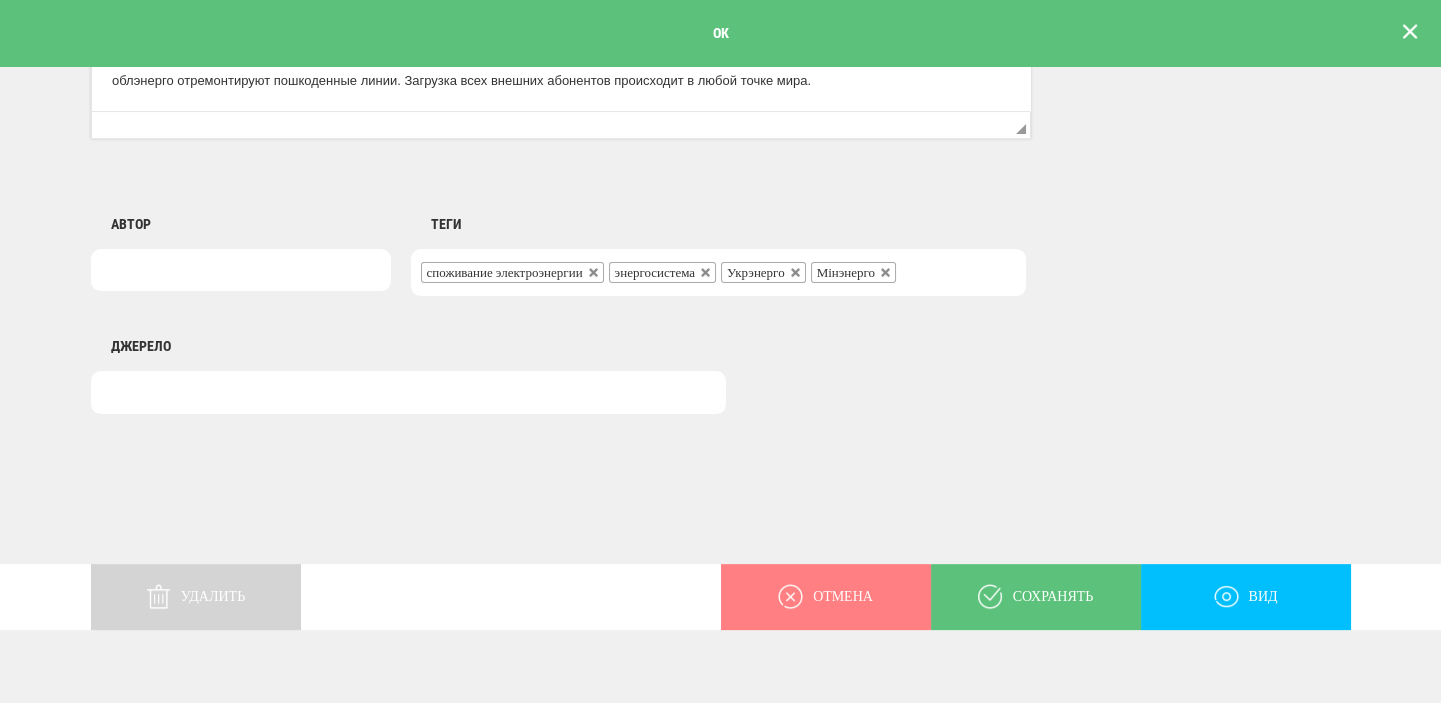scroll, scrollTop: 1564, scrollLeft: 0, axis: vertical 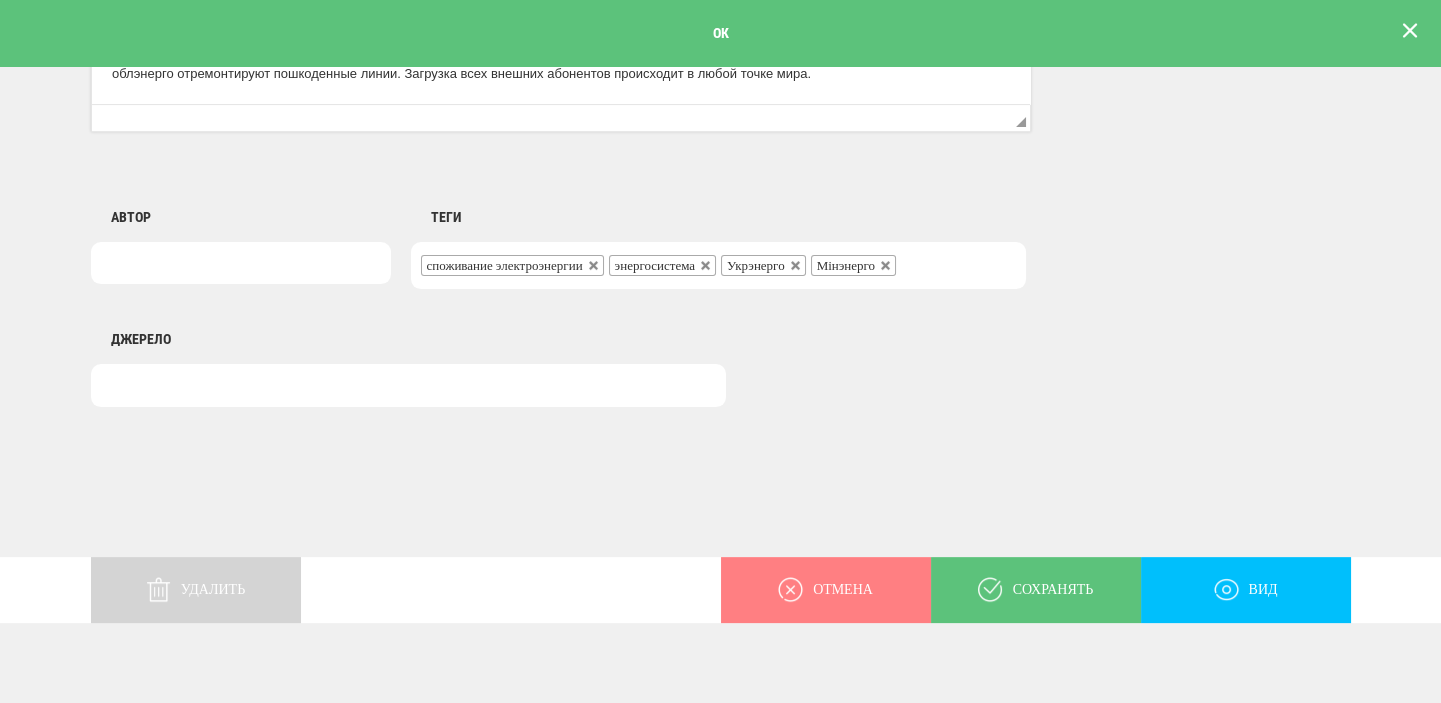 click at bounding box center [1410, 31] 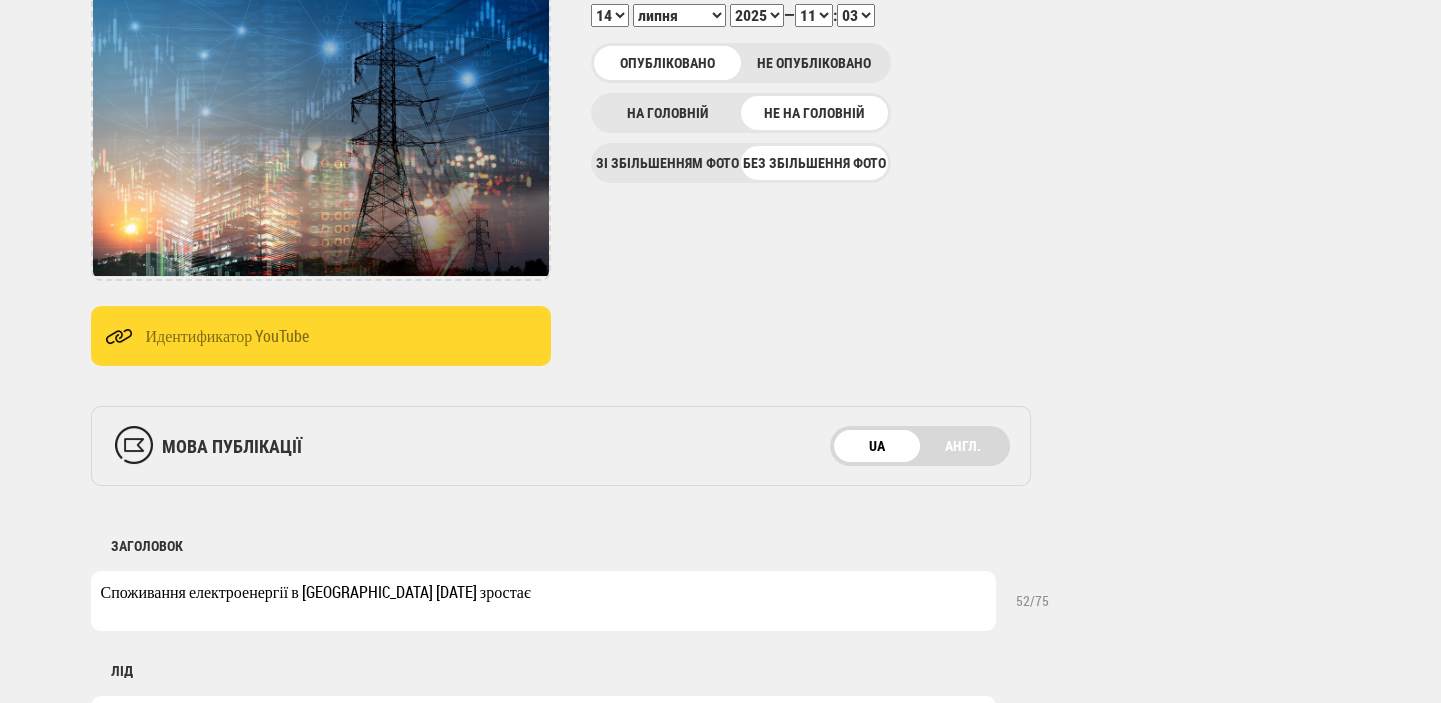 scroll, scrollTop: 291, scrollLeft: 0, axis: vertical 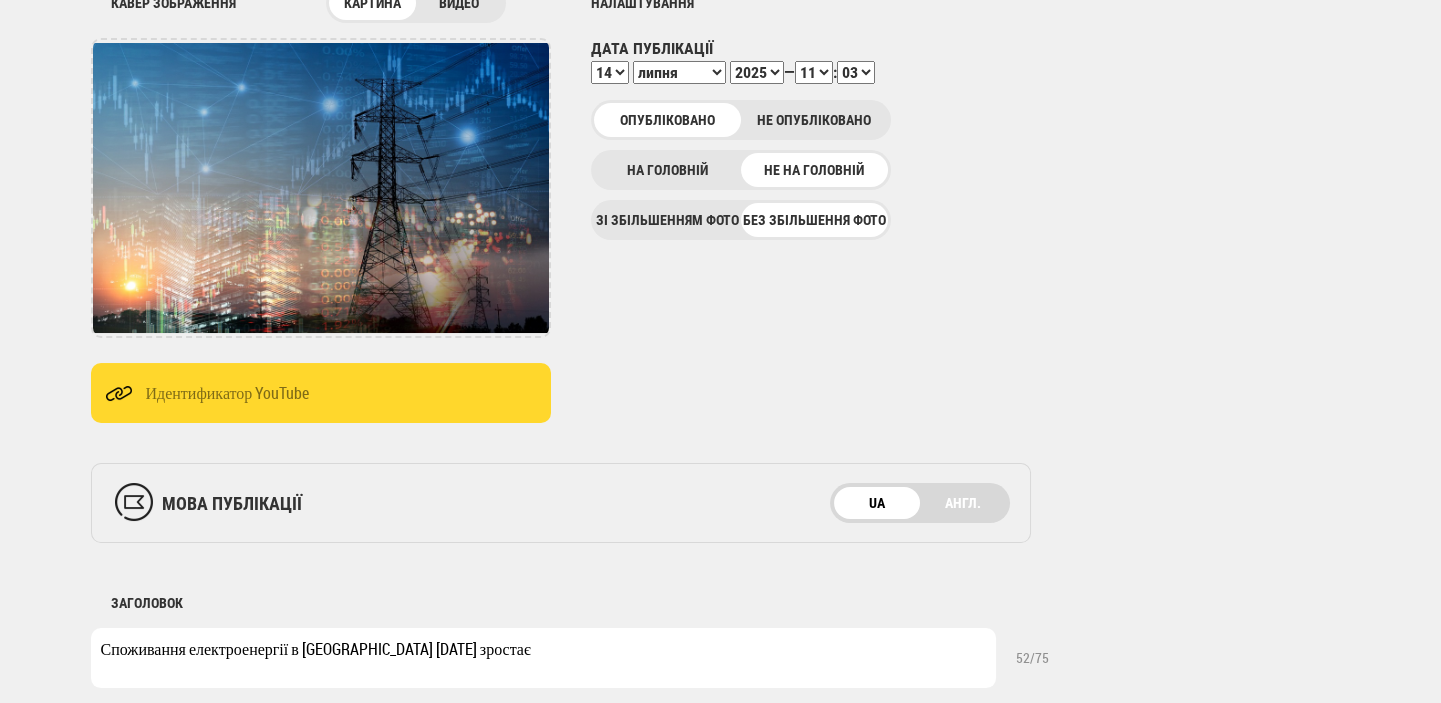 click on "00
01
02
03
04
05
06
07
08
09
10
11
12
13
14
15
16
17
18
19
20
21
22
23
24
25
26
27
28
29
30
31
32
33
34
35
36
37
38
39
40
41
42
43
44
45
46
47
48
49
50
51
52
53
54
55
56
57
58
59" at bounding box center [856, 72] 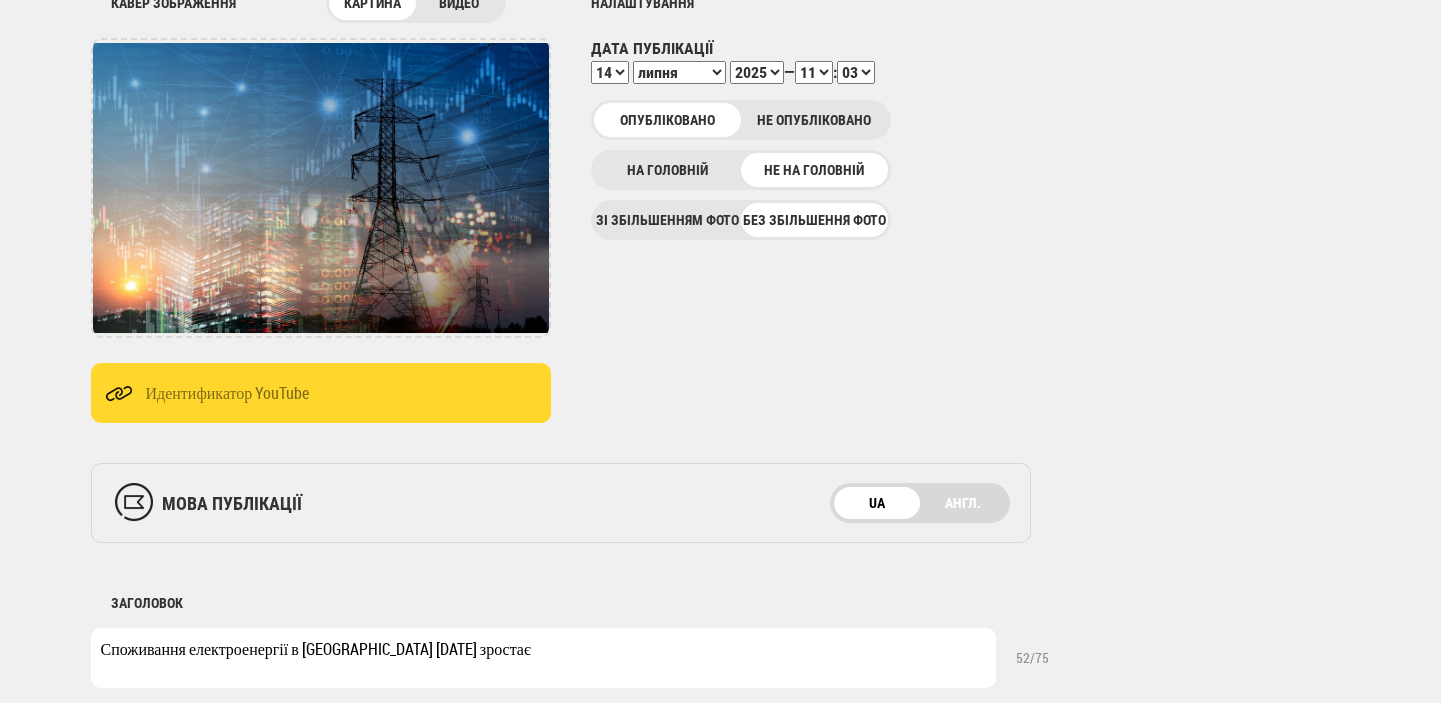 select on "14" 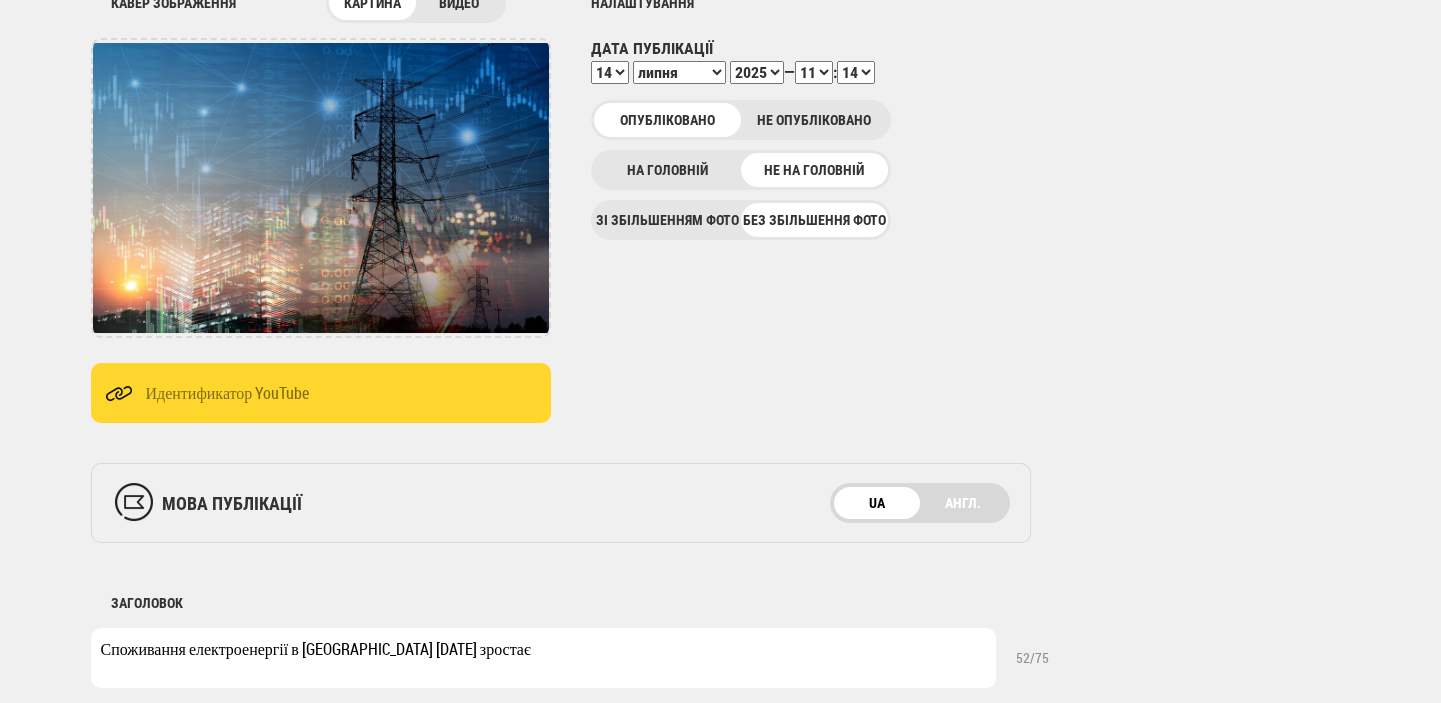 click on "00
01
02
03
04
05
06
07
08
09
10
11
12
13
14
15
16
17
18
19
20
21
22
23
24
25
26
27
28
29
30
31
32
33
34
35
36
37
38
39
40
41
42
43
44
45
46
47
48
49
50
51
52
53
54
55
56
57
58
59" at bounding box center (856, 72) 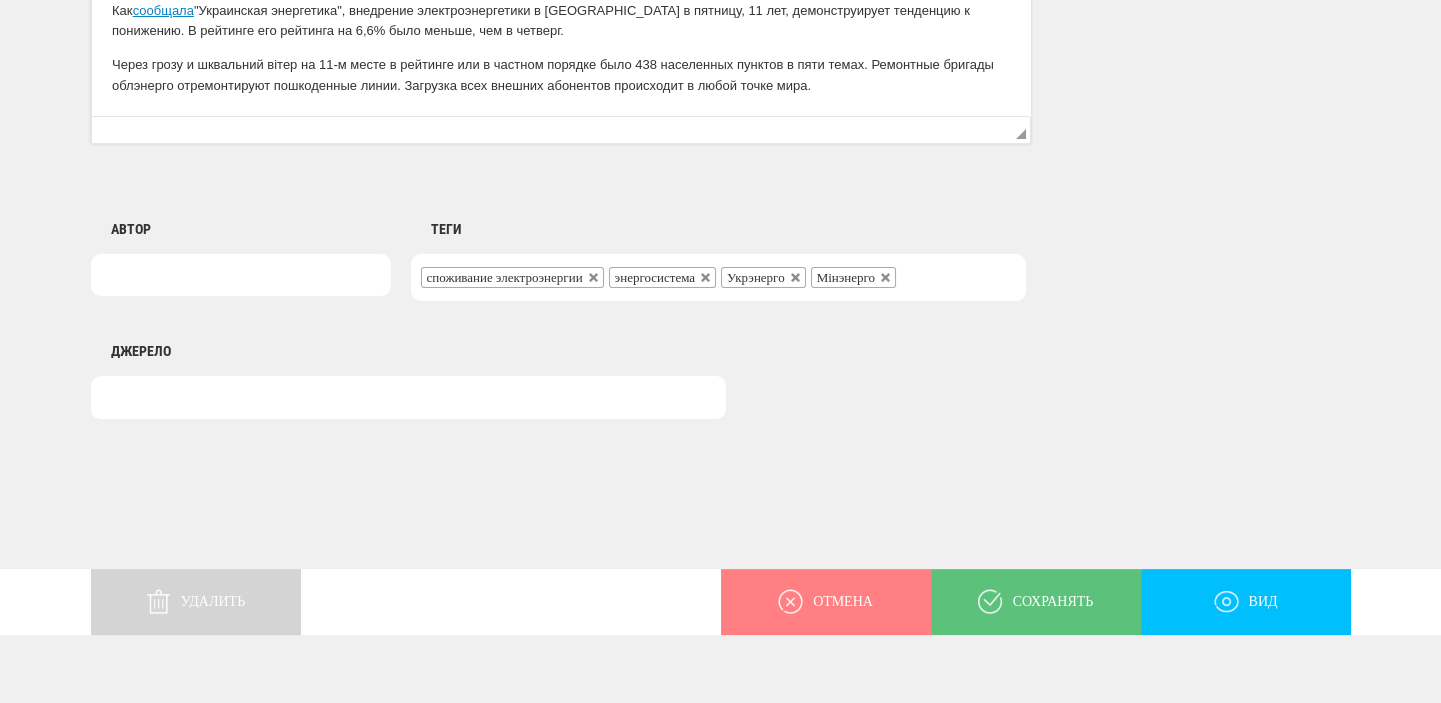 scroll, scrollTop: 1564, scrollLeft: 0, axis: vertical 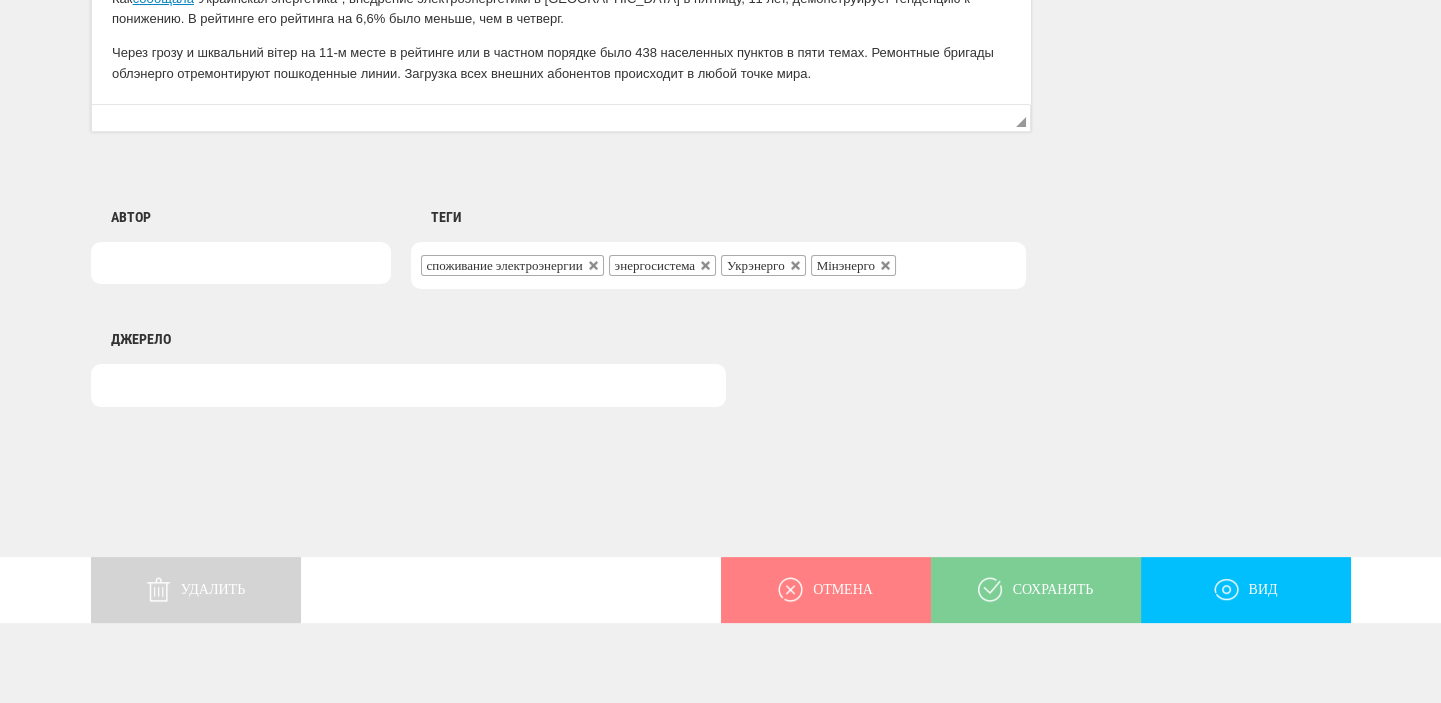 click on "сохранять" at bounding box center (1036, 590) 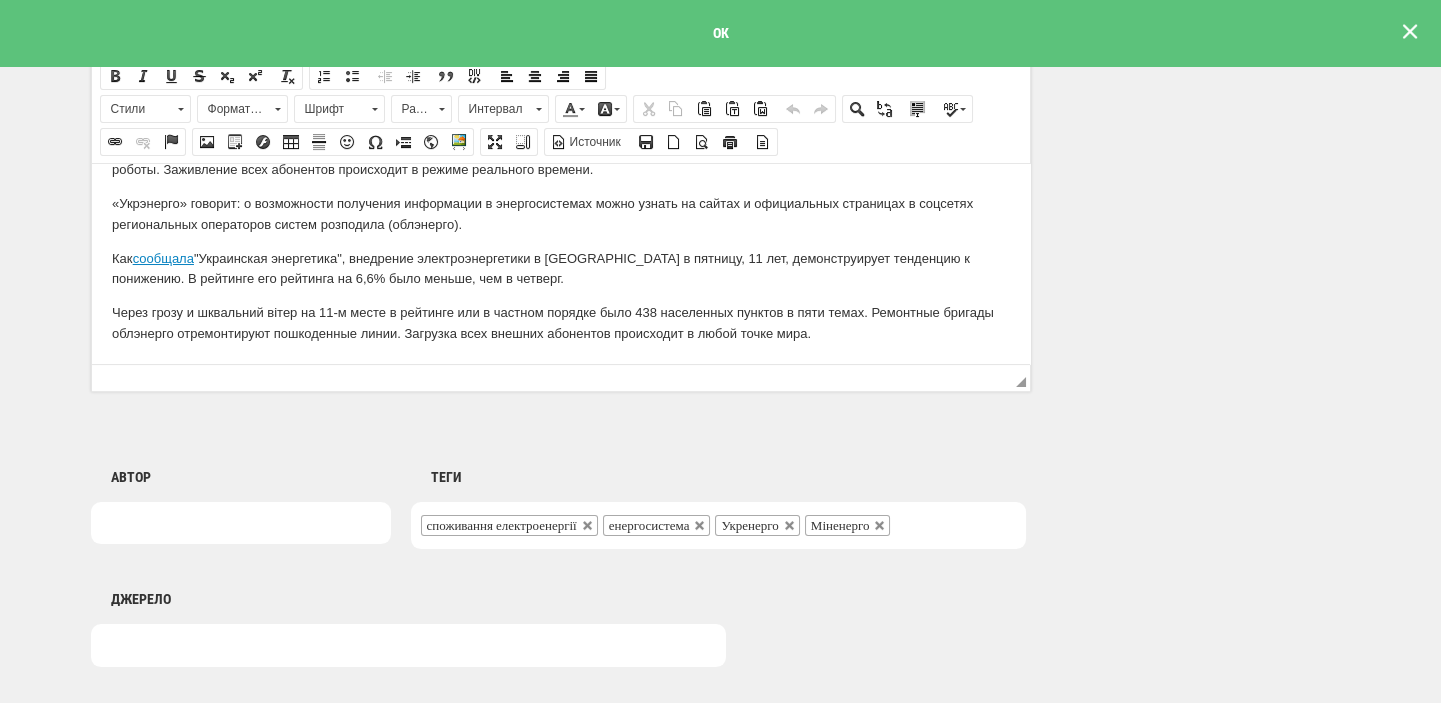 scroll, scrollTop: 424, scrollLeft: 0, axis: vertical 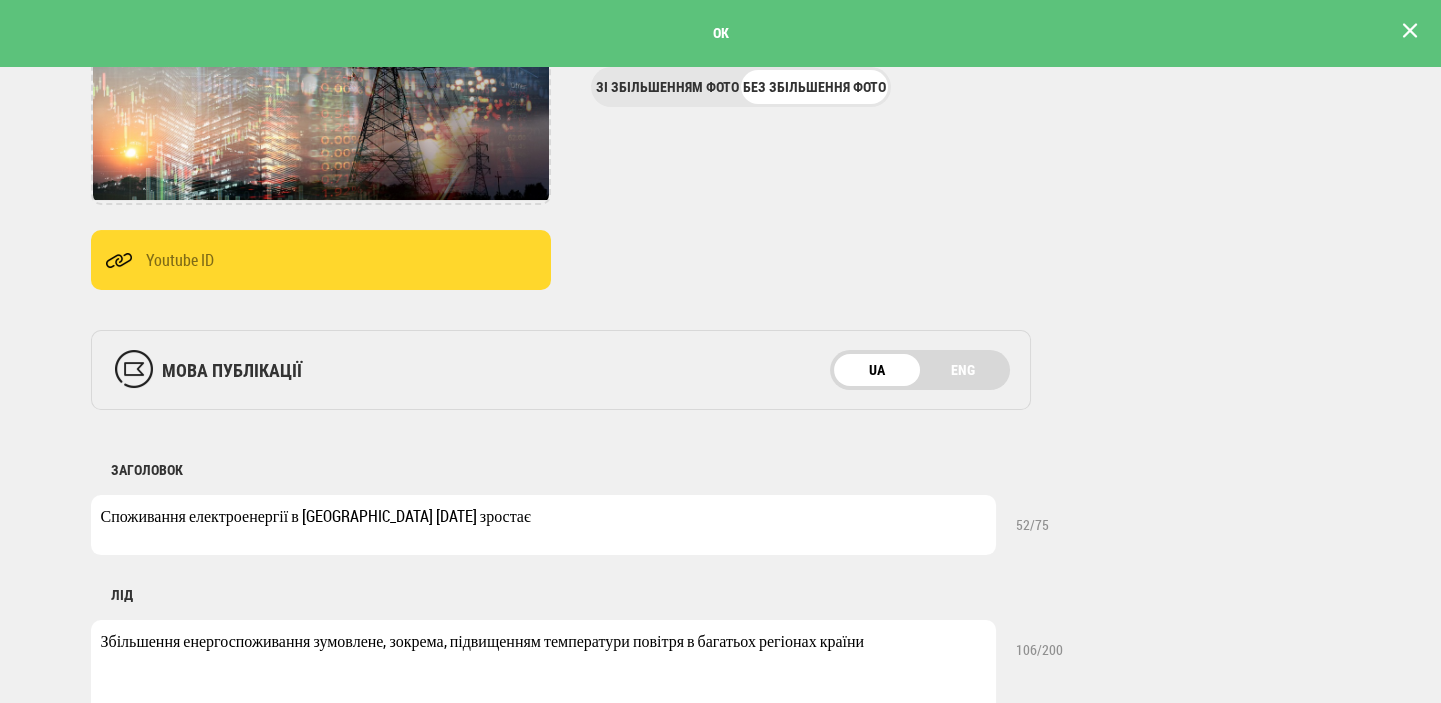 click at bounding box center (1410, 31) 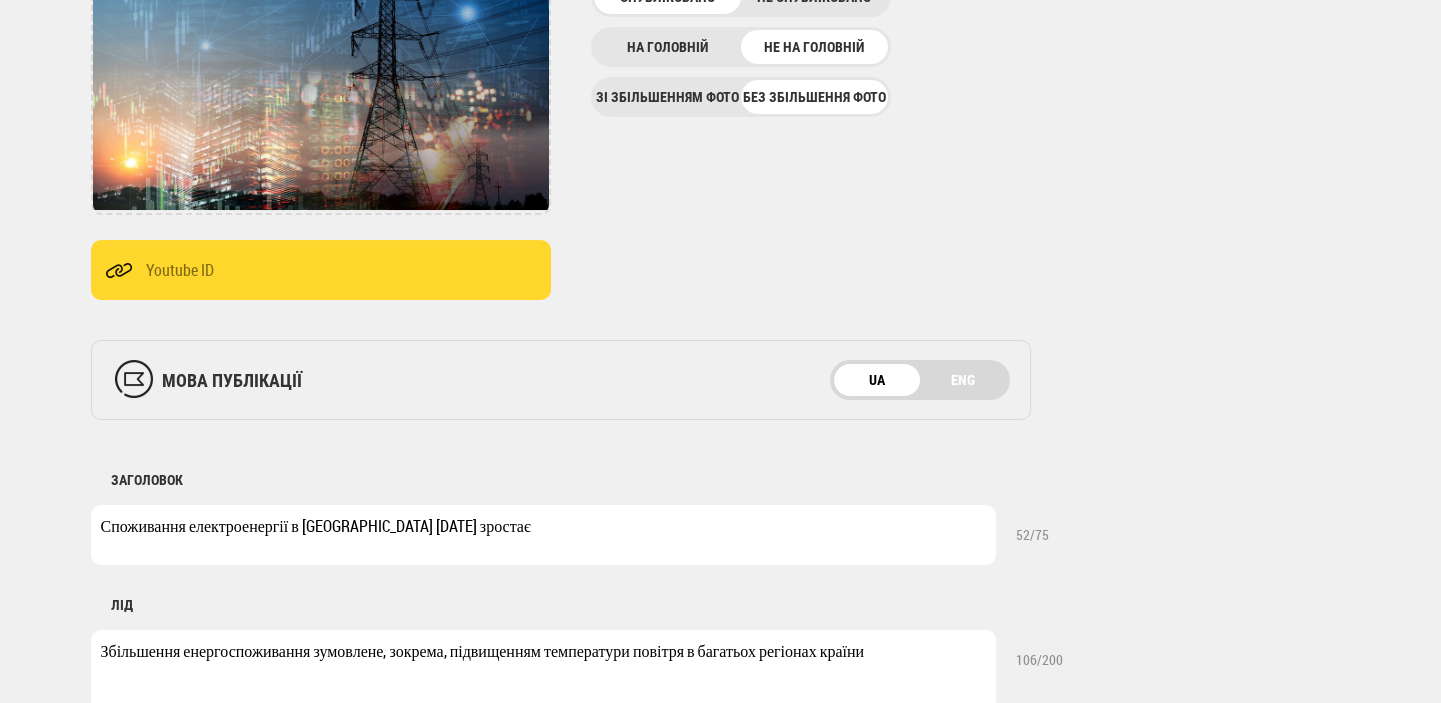 scroll, scrollTop: 0, scrollLeft: 0, axis: both 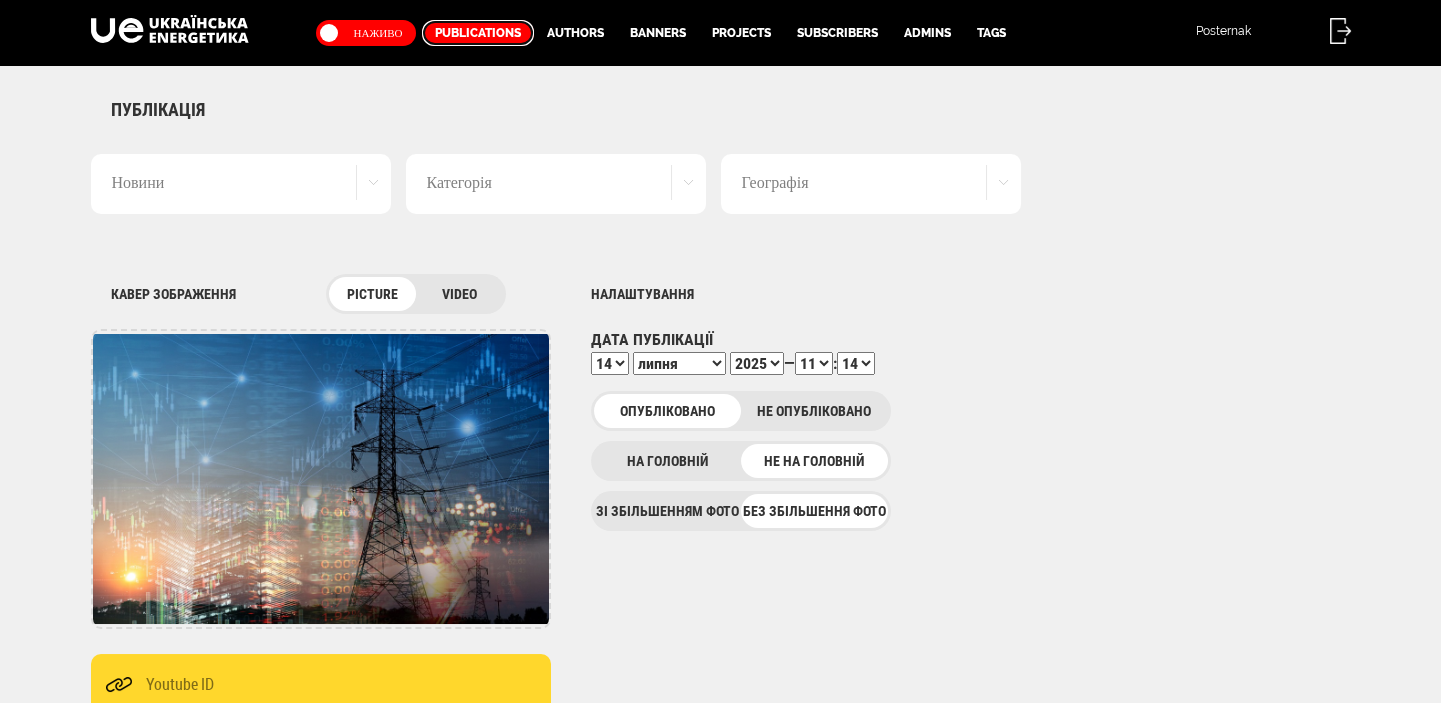 click on "Publications" at bounding box center (478, 33) 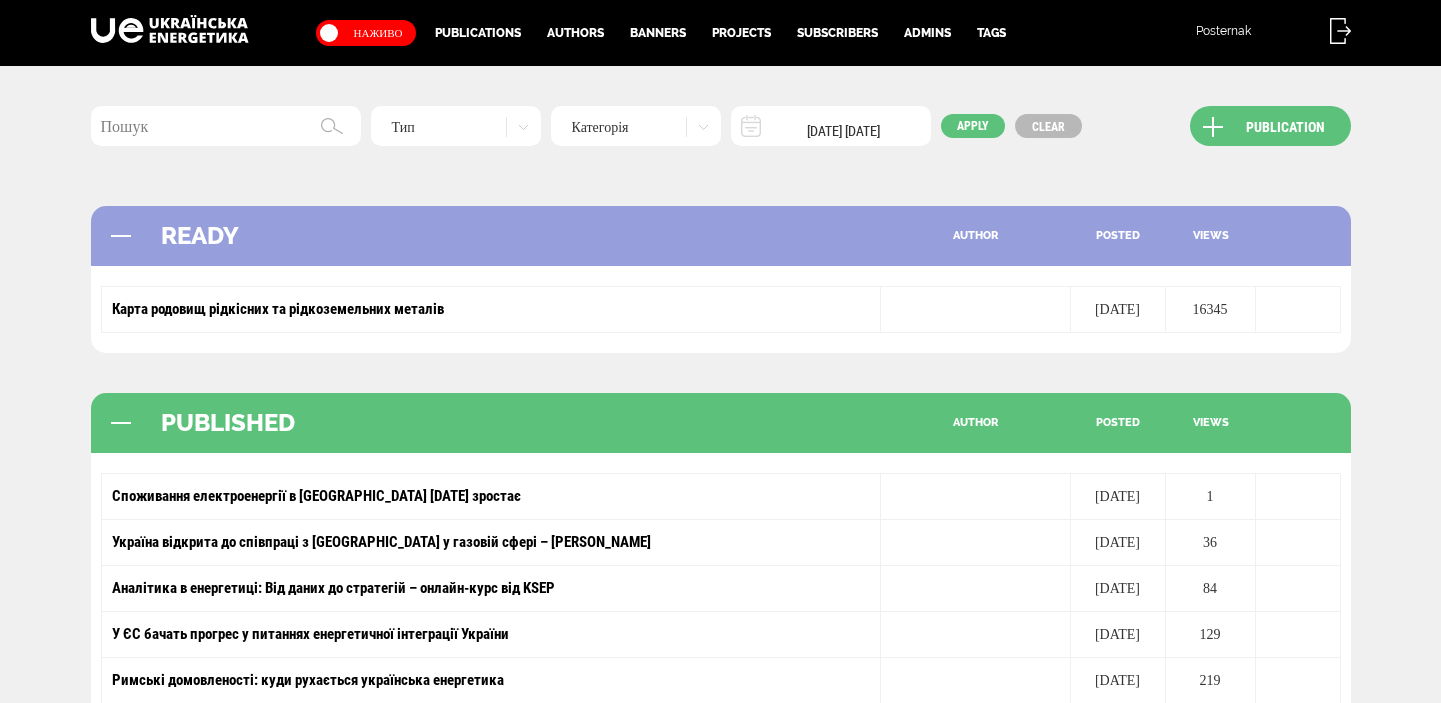 scroll, scrollTop: 0, scrollLeft: 0, axis: both 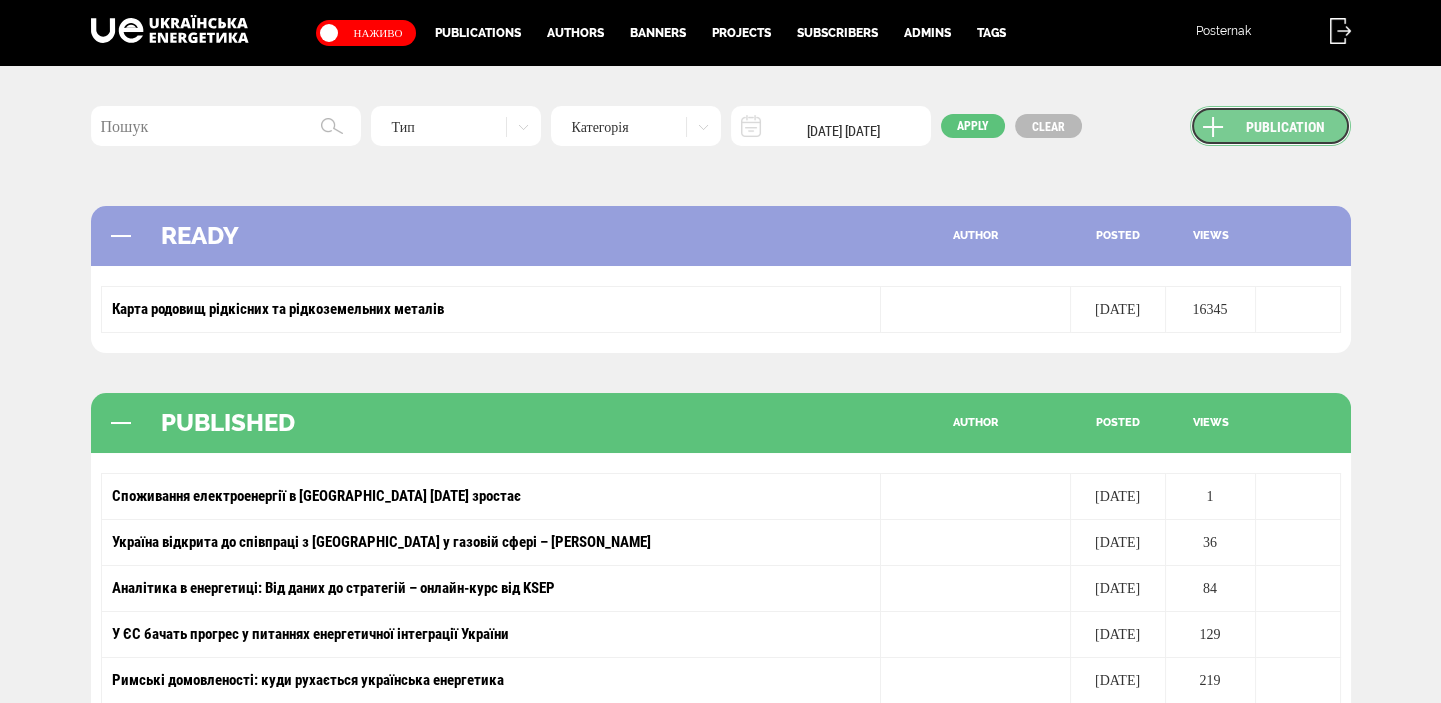 click on "Publication" at bounding box center [1270, 126] 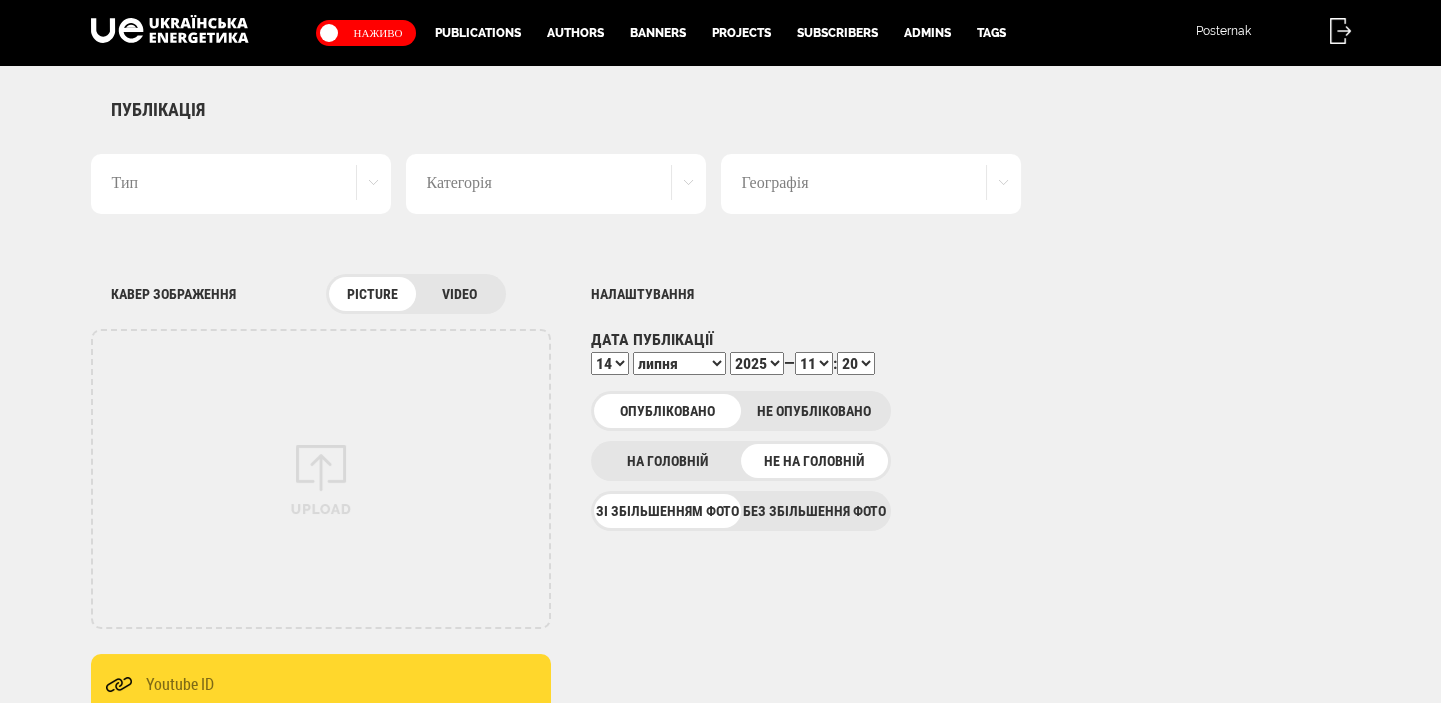 scroll, scrollTop: 0, scrollLeft: 0, axis: both 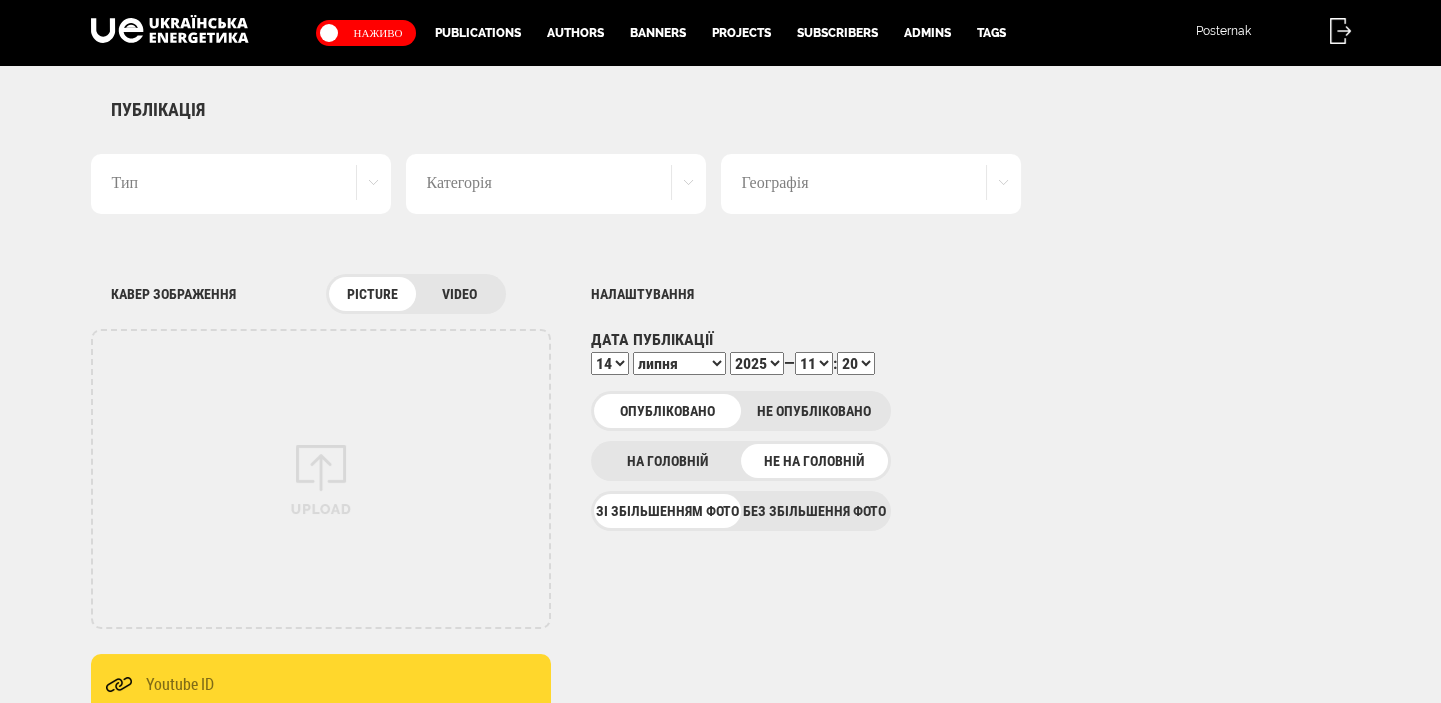 click on "Без збільшення фото" at bounding box center [814, 511] 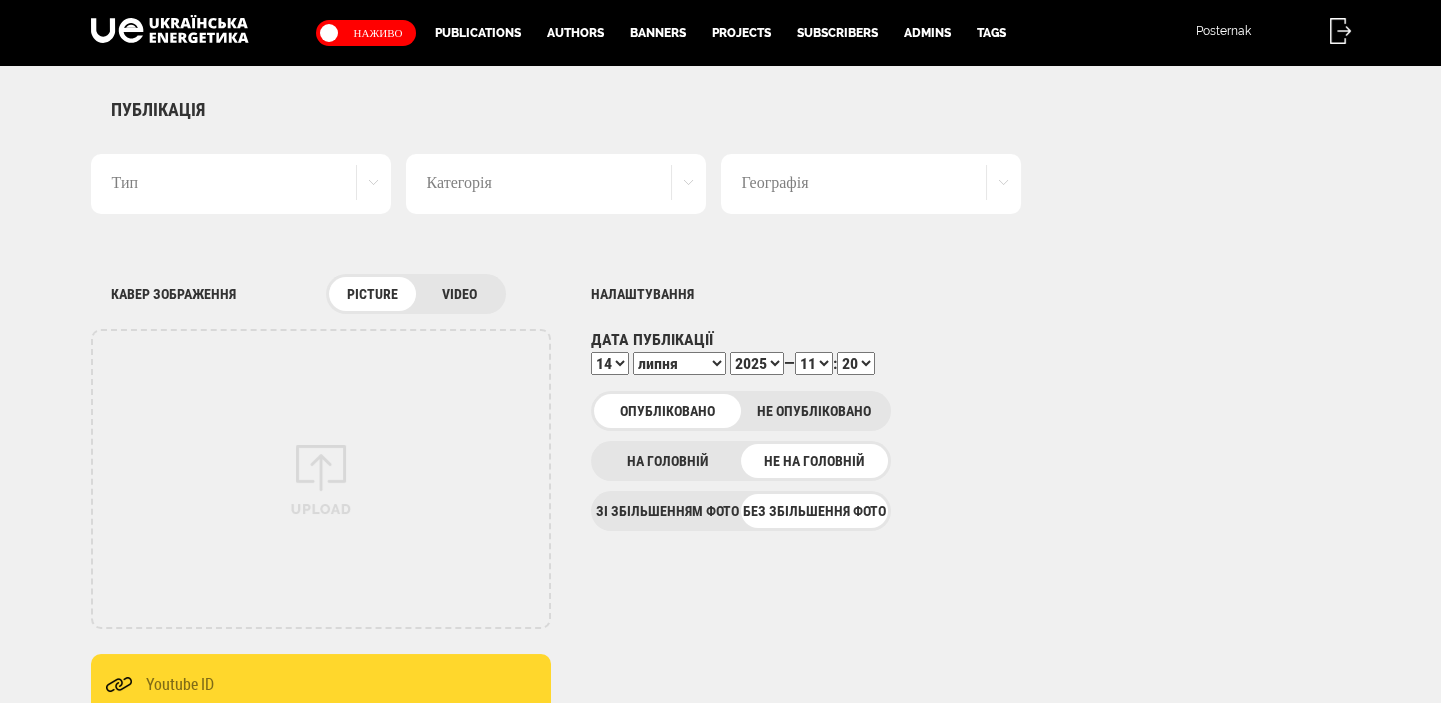 click on "Тип" at bounding box center [241, 184] 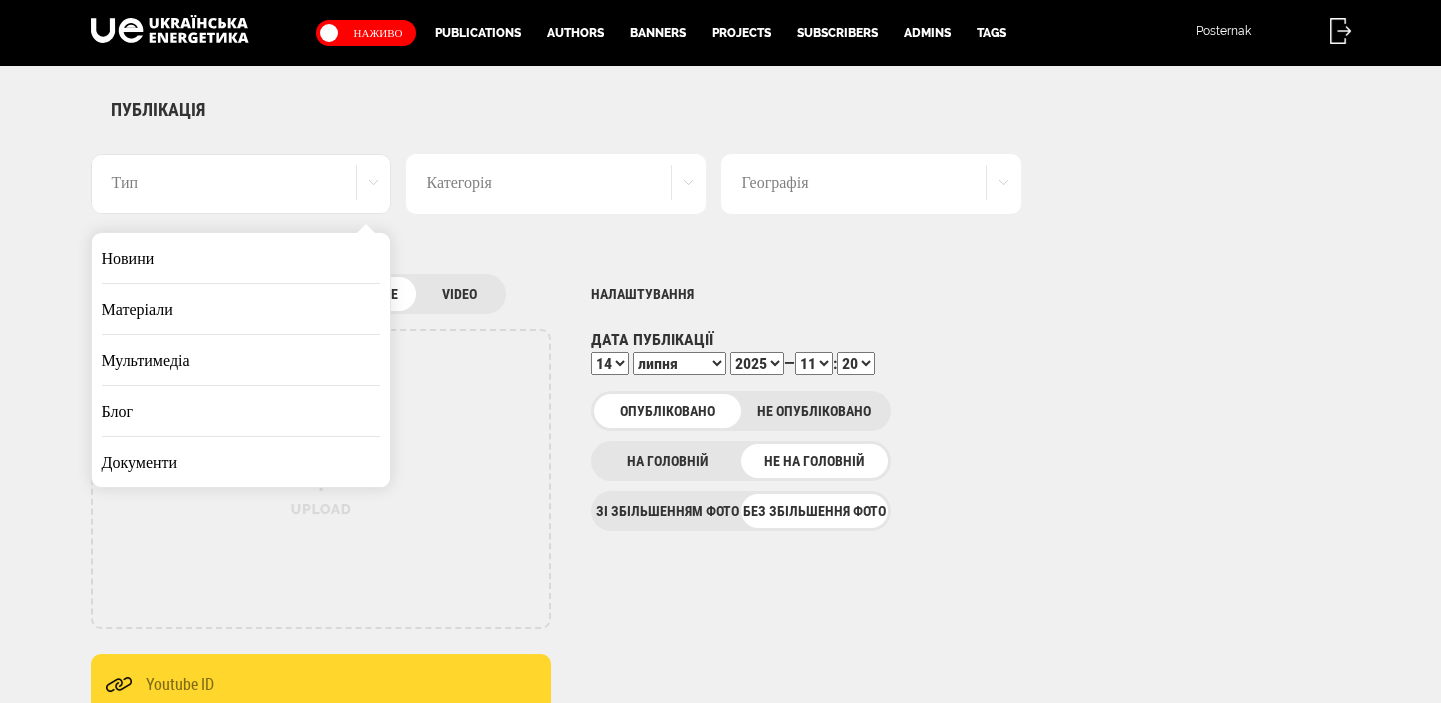 click on "Новини" at bounding box center [241, 258] 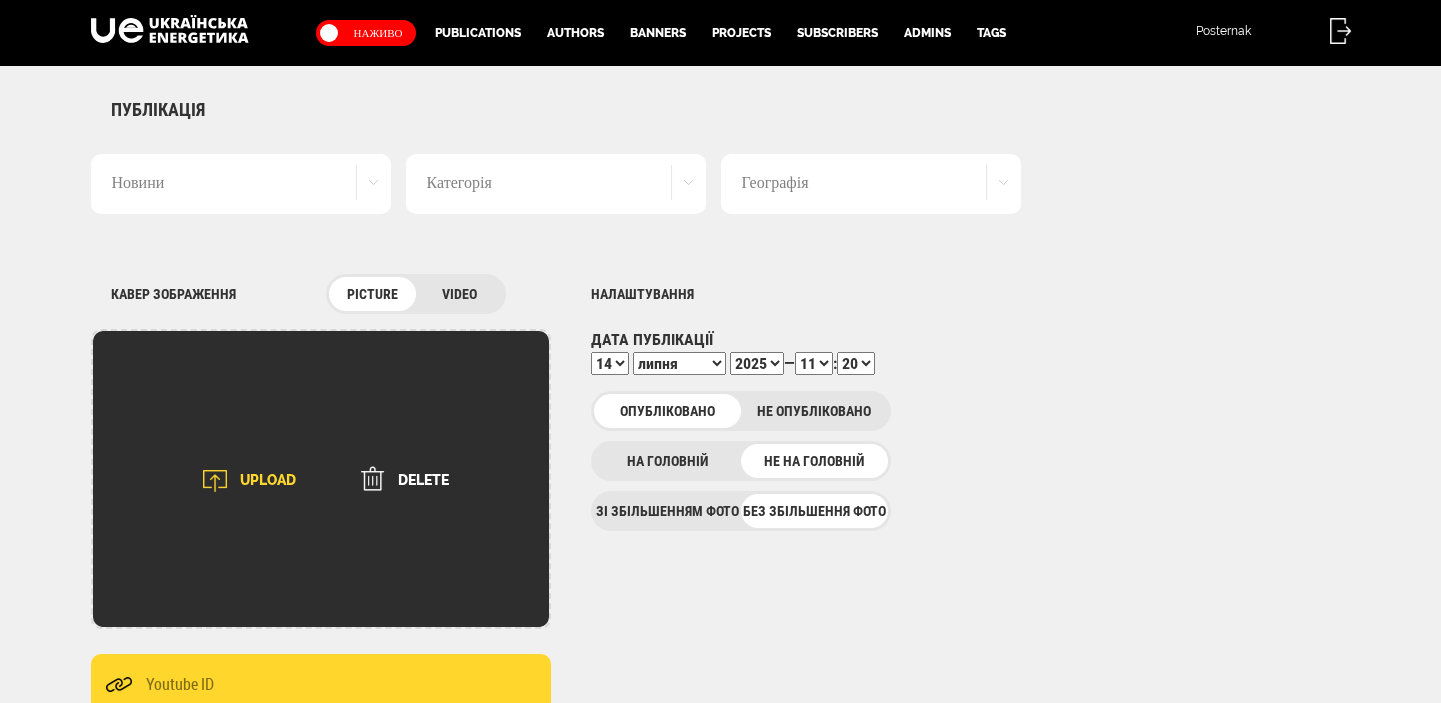 click at bounding box center [215, 481] 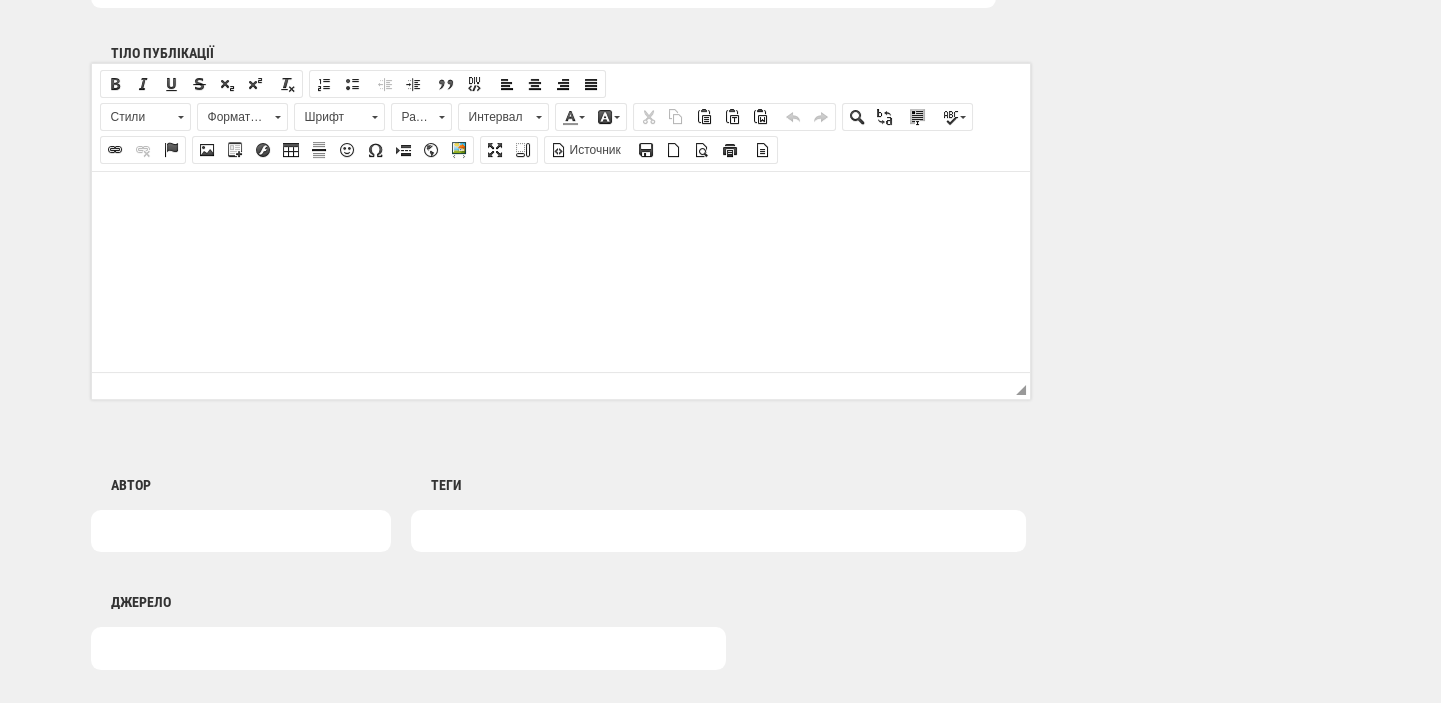 scroll, scrollTop: 1272, scrollLeft: 0, axis: vertical 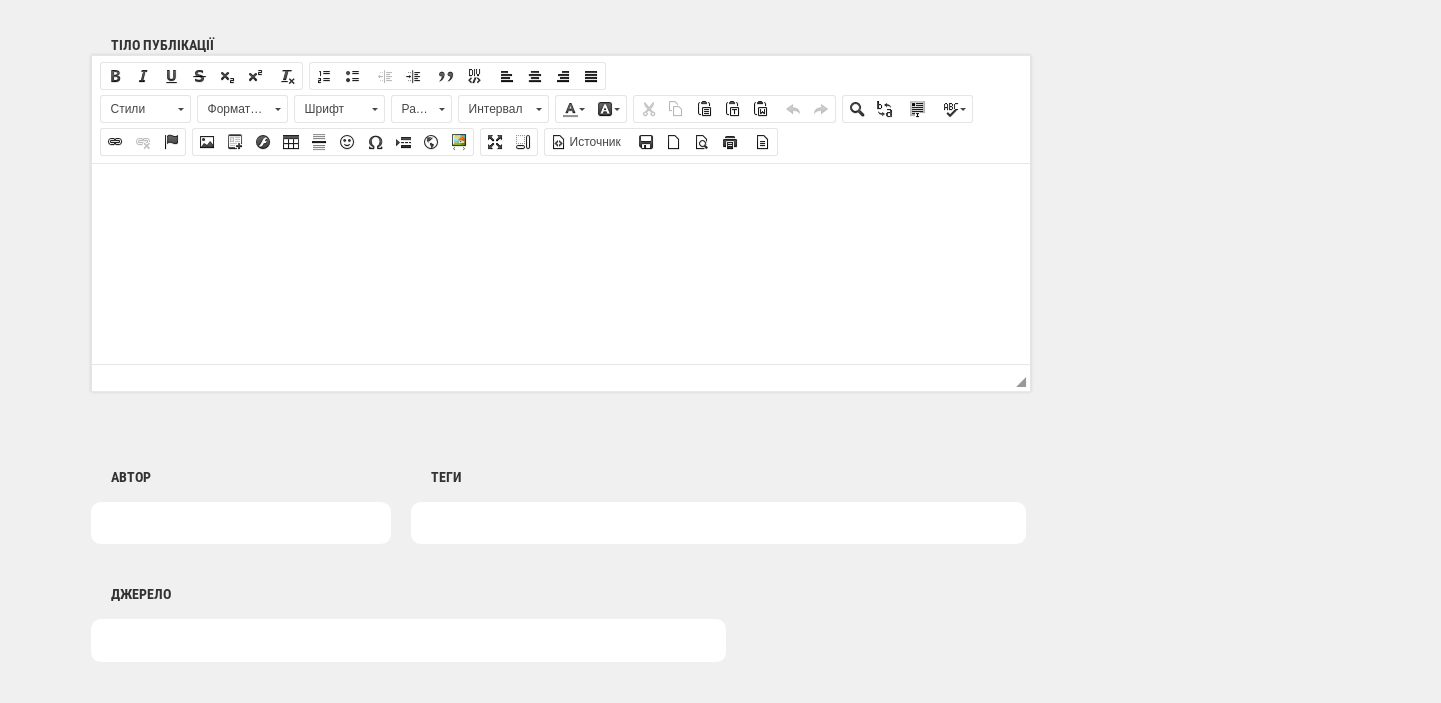click at bounding box center (560, 193) 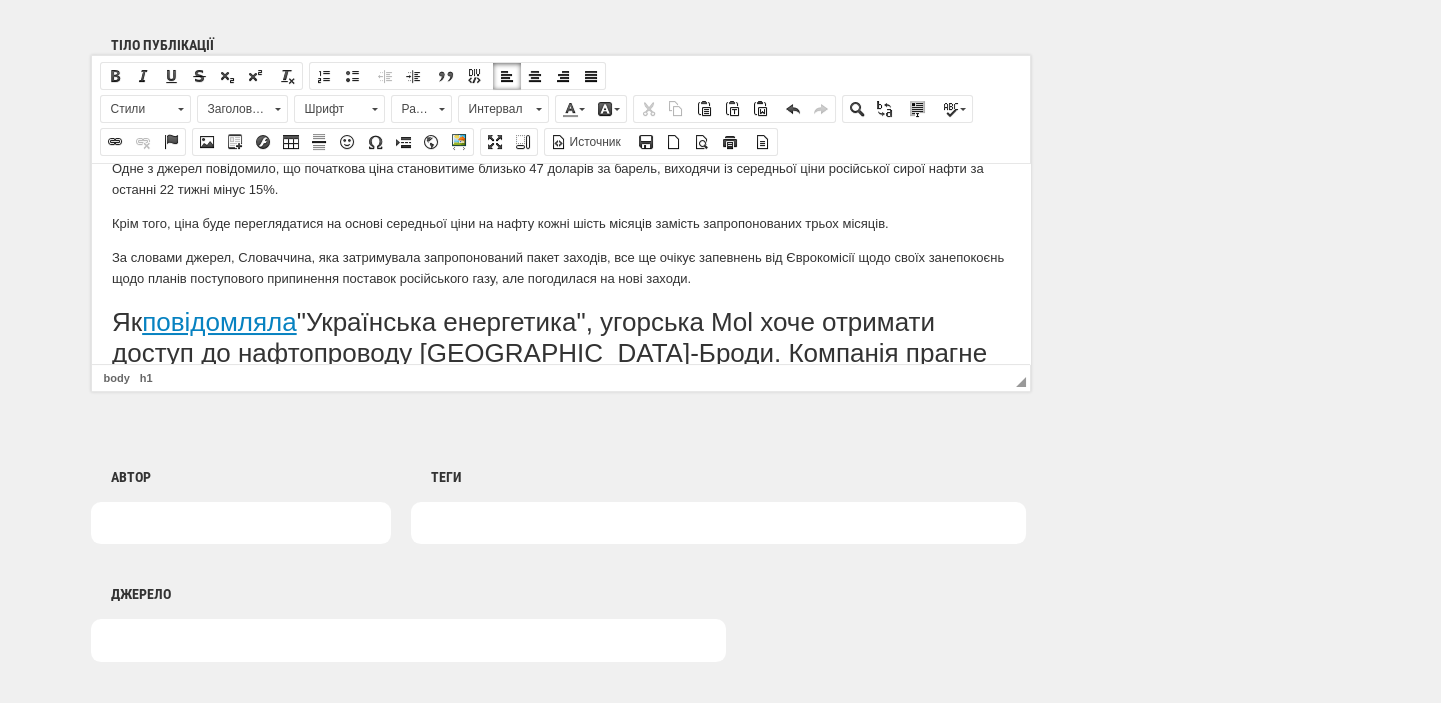 scroll, scrollTop: 517, scrollLeft: 0, axis: vertical 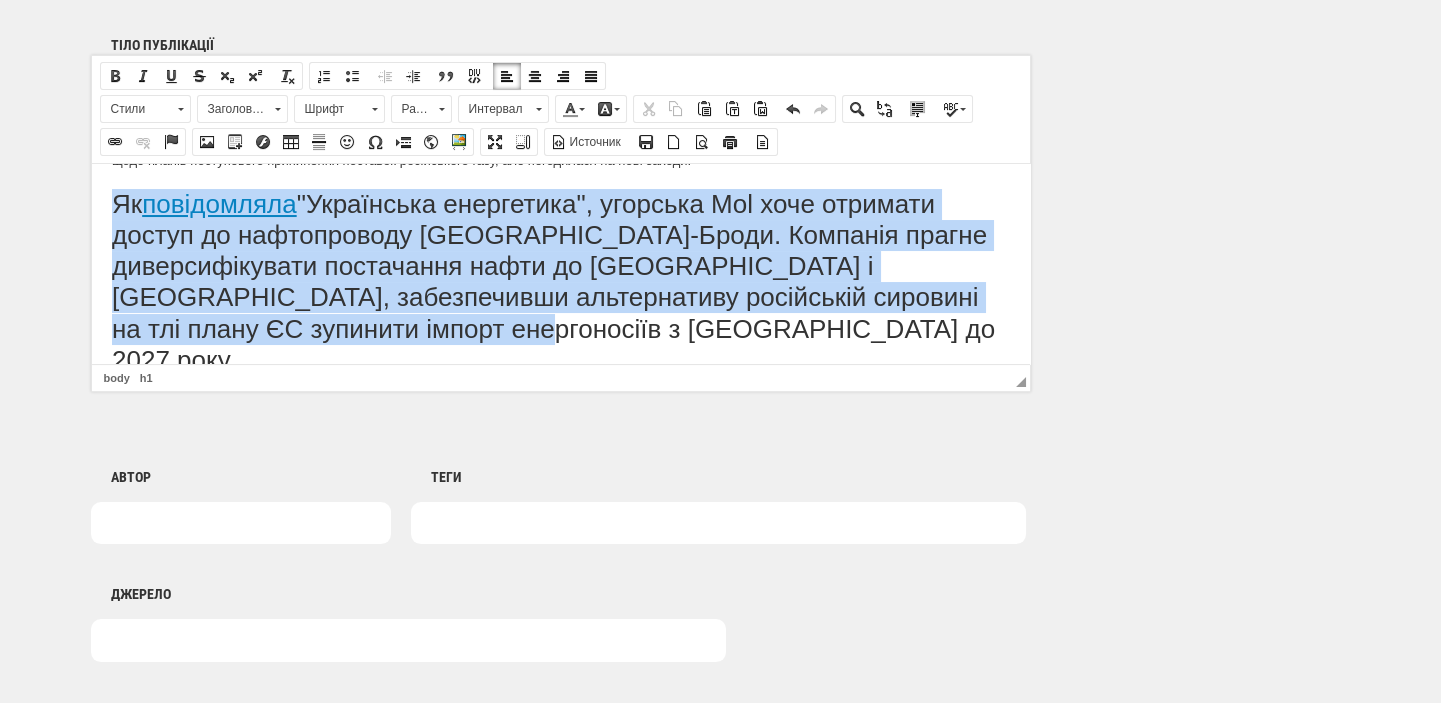 drag, startPoint x: 116, startPoint y: 204, endPoint x: 620, endPoint y: 341, distance: 522.2882 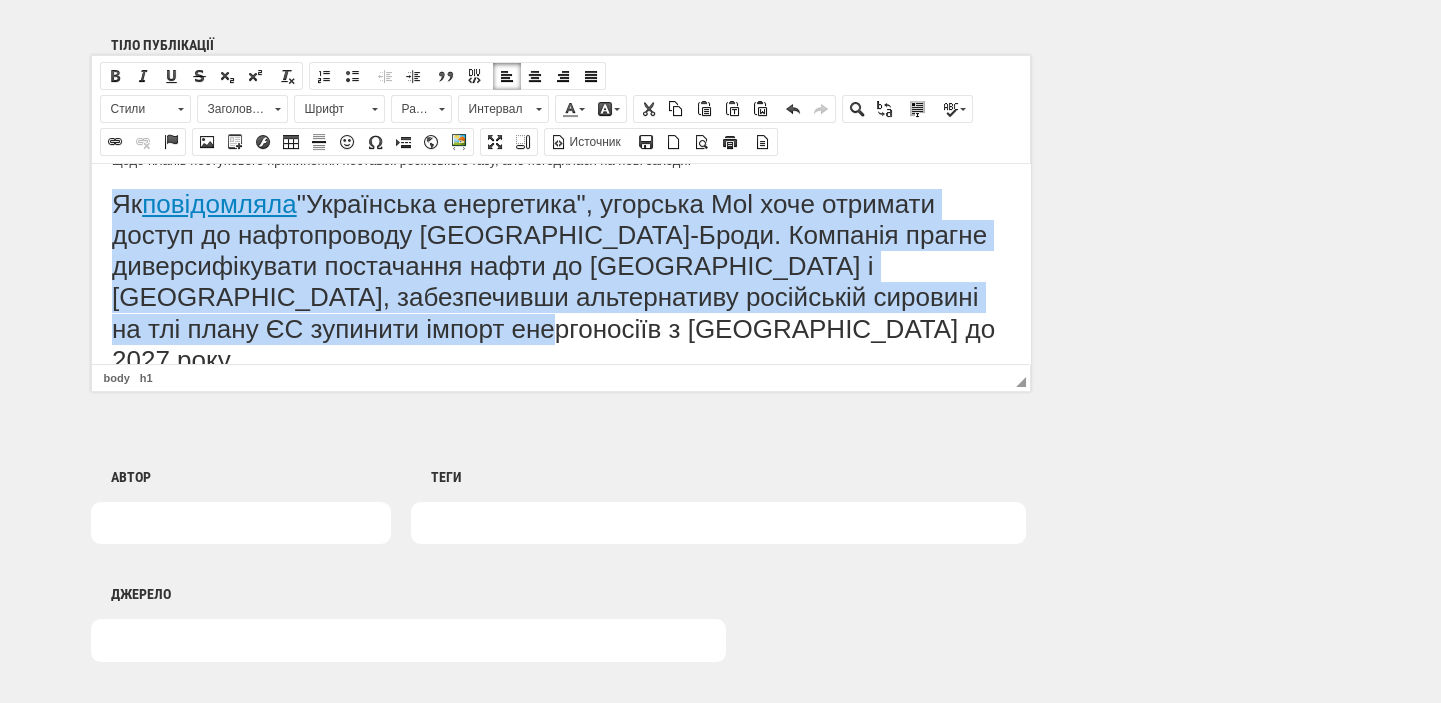 click on "Заголовок 1" at bounding box center [233, 109] 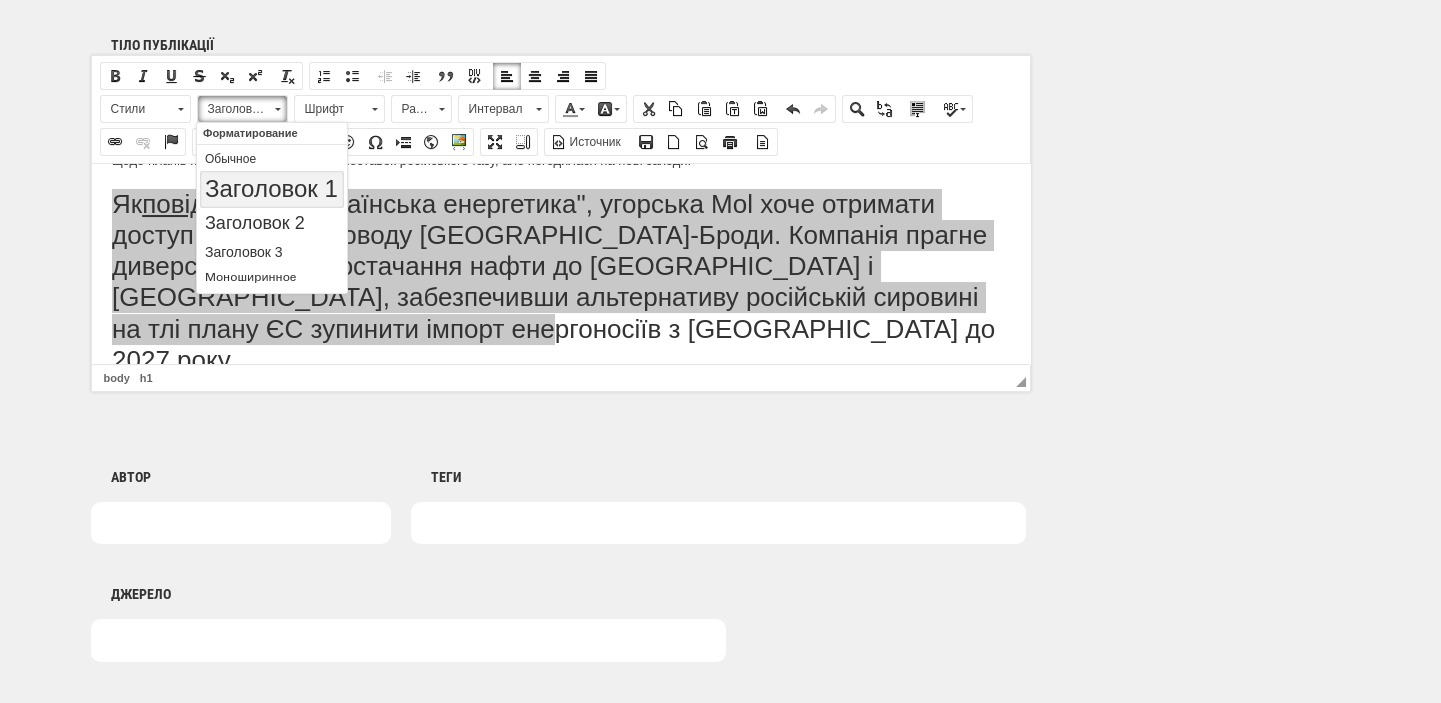 scroll, scrollTop: 0, scrollLeft: 0, axis: both 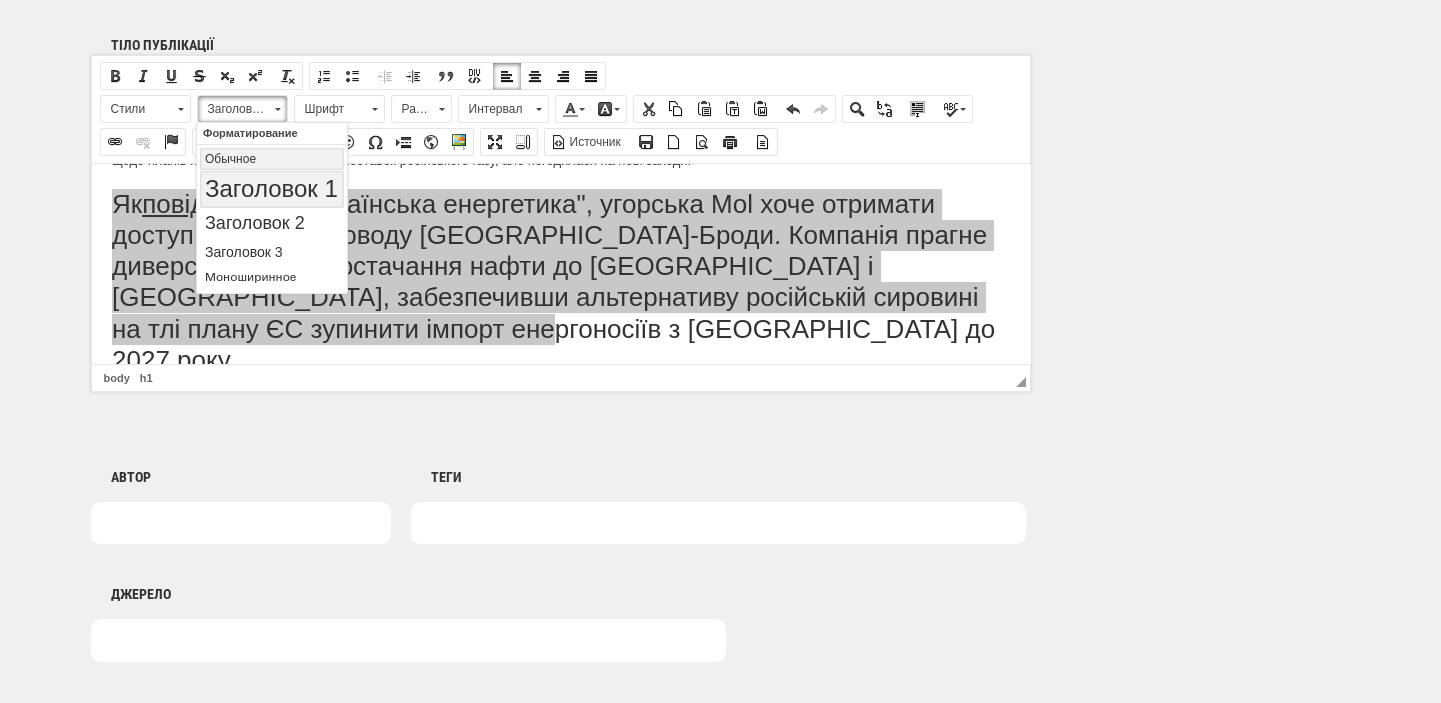click on "Обычное" at bounding box center (272, 158) 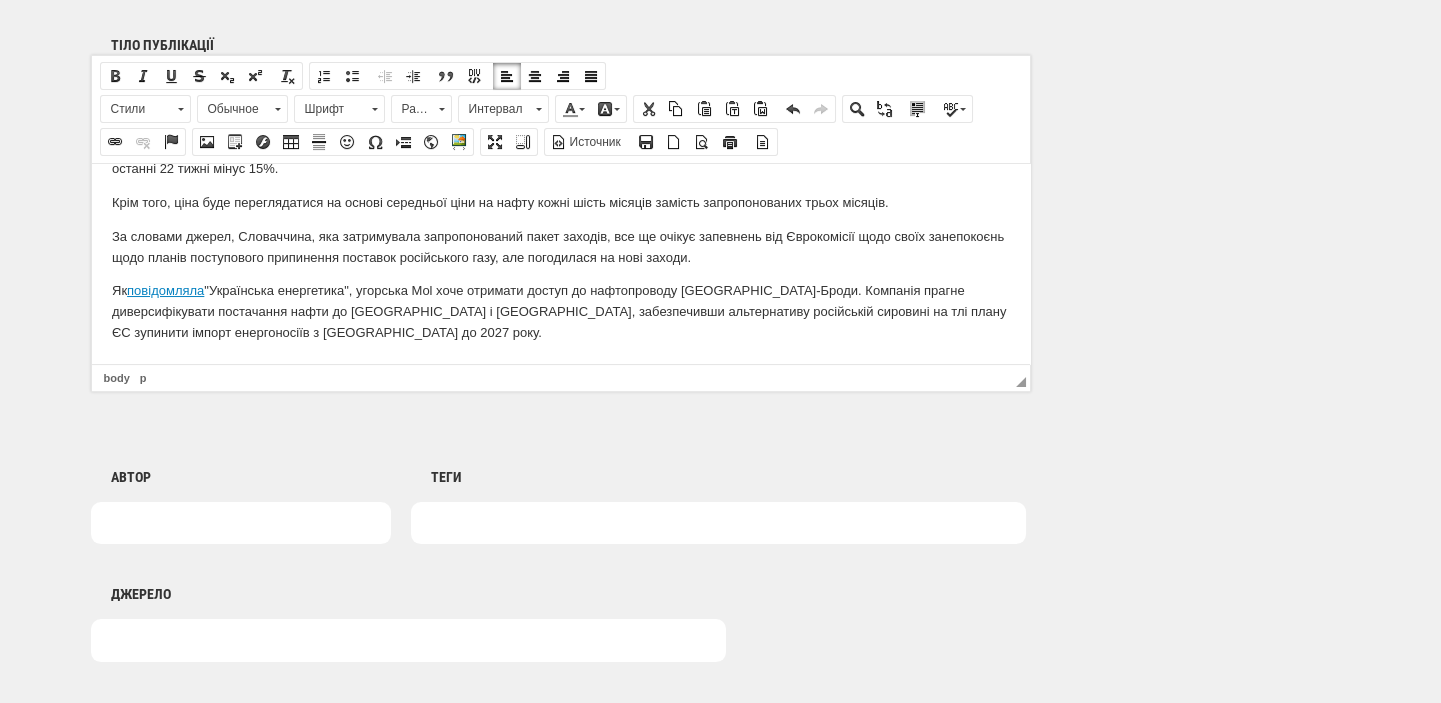 scroll, scrollTop: 420, scrollLeft: 0, axis: vertical 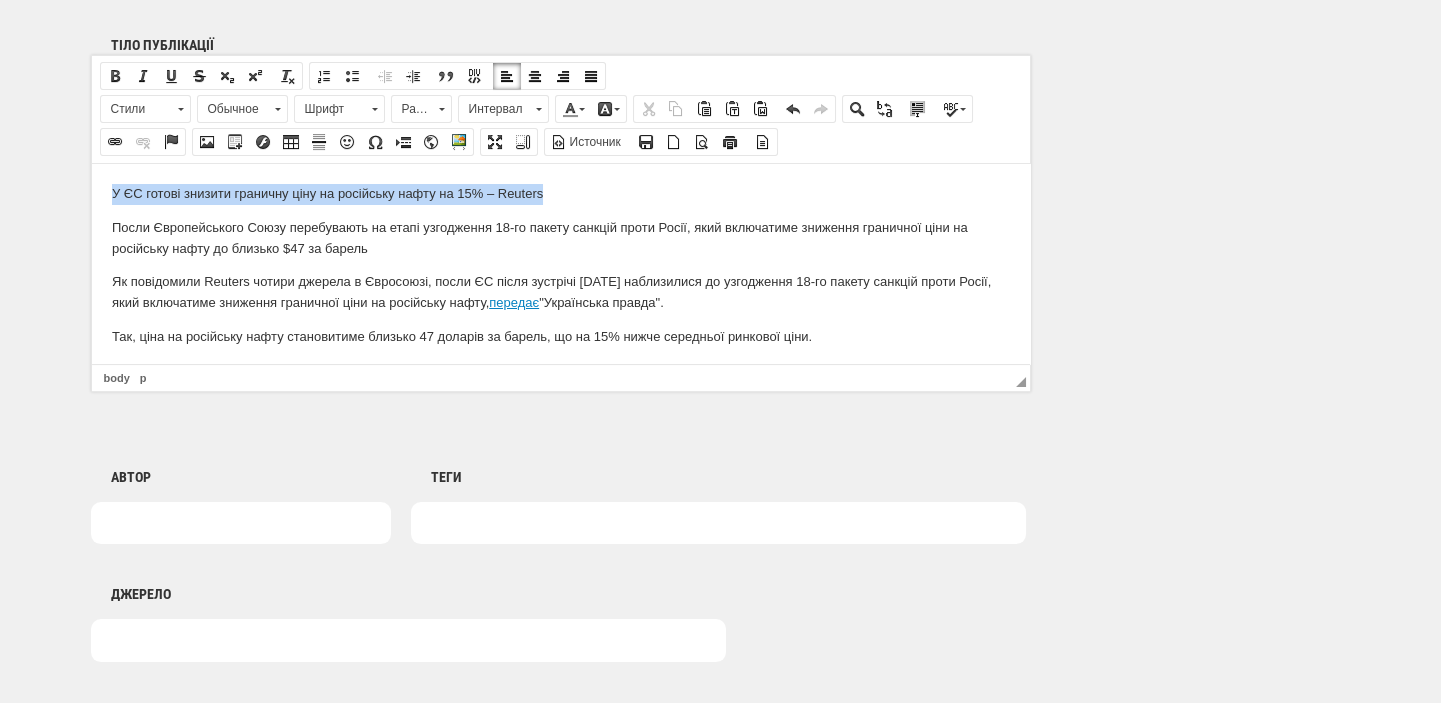 drag, startPoint x: 559, startPoint y: 187, endPoint x: 176, endPoint y: 381, distance: 429.33087 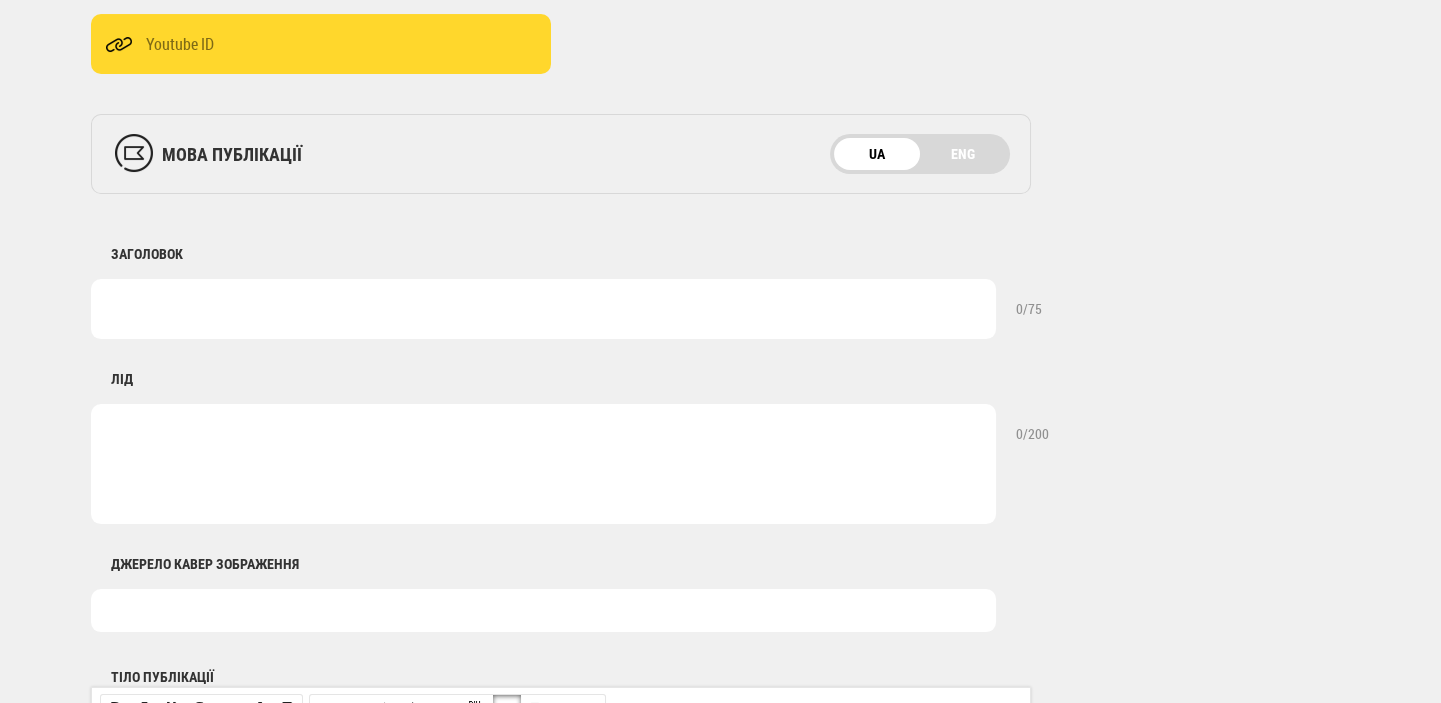 scroll, scrollTop: 636, scrollLeft: 0, axis: vertical 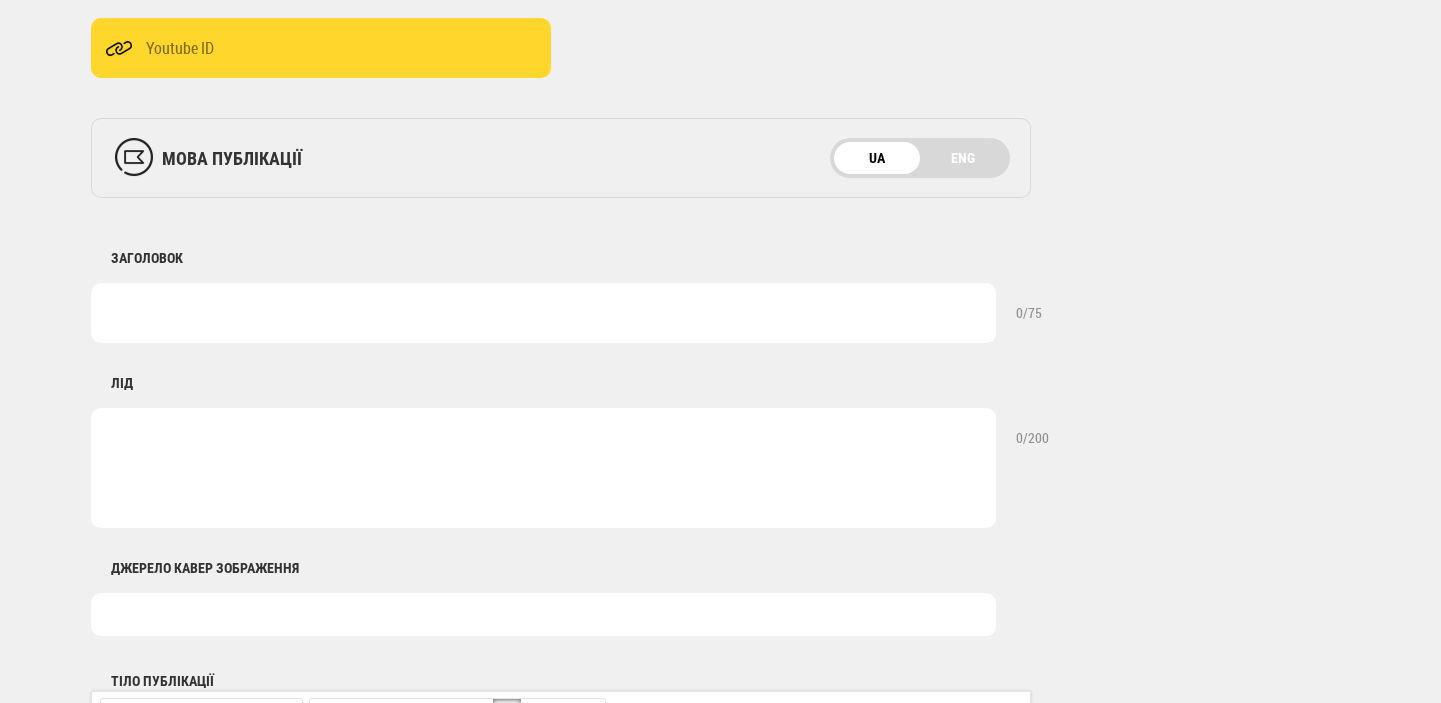 click at bounding box center (543, 313) 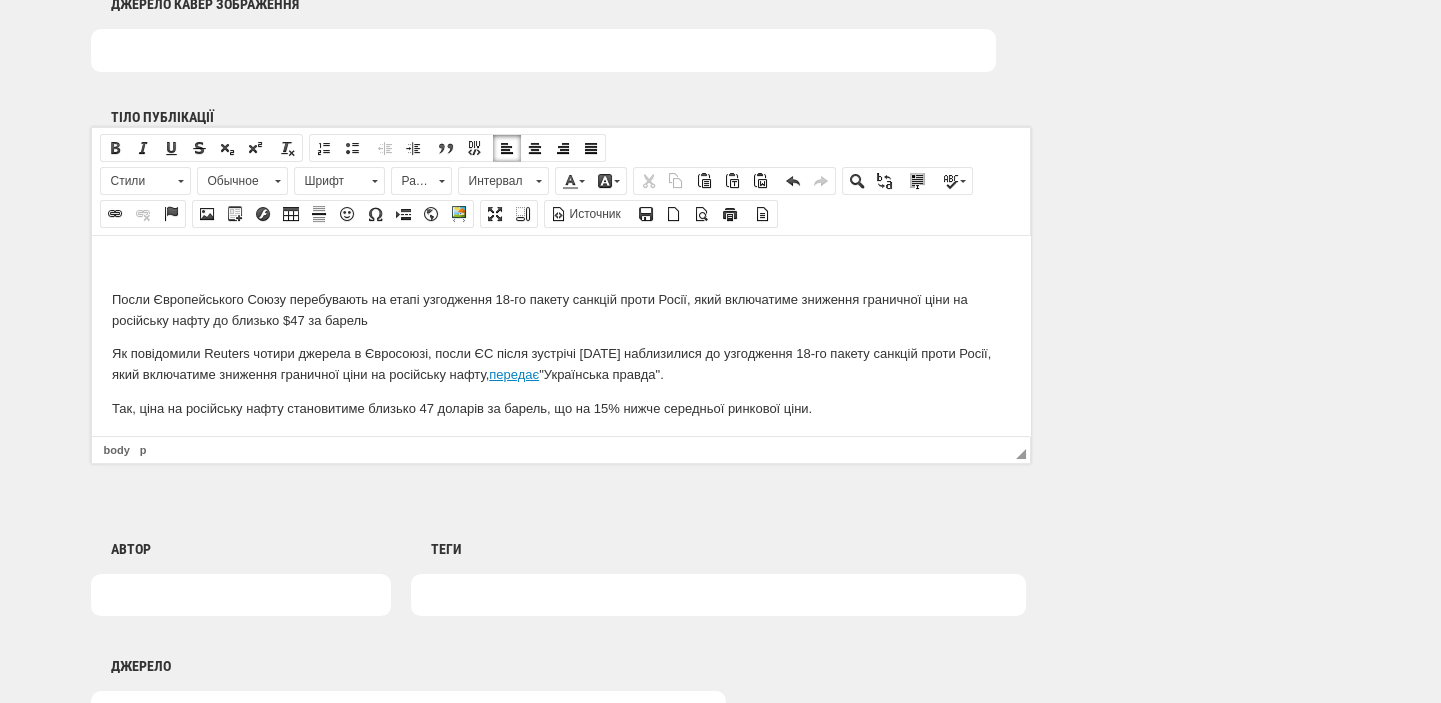 scroll, scrollTop: 1272, scrollLeft: 0, axis: vertical 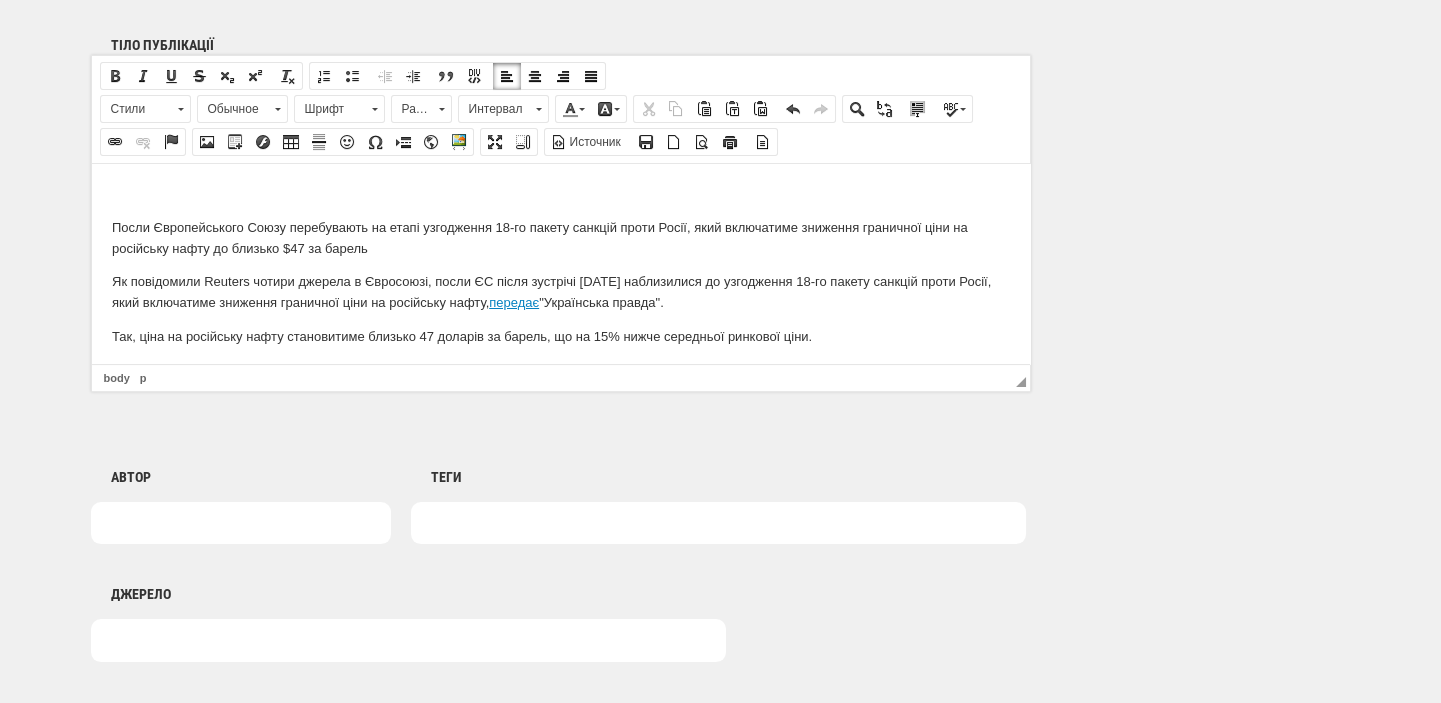 type on "У ЄС готові знизити граничну ціну на російську нафту на 15% – Reuters" 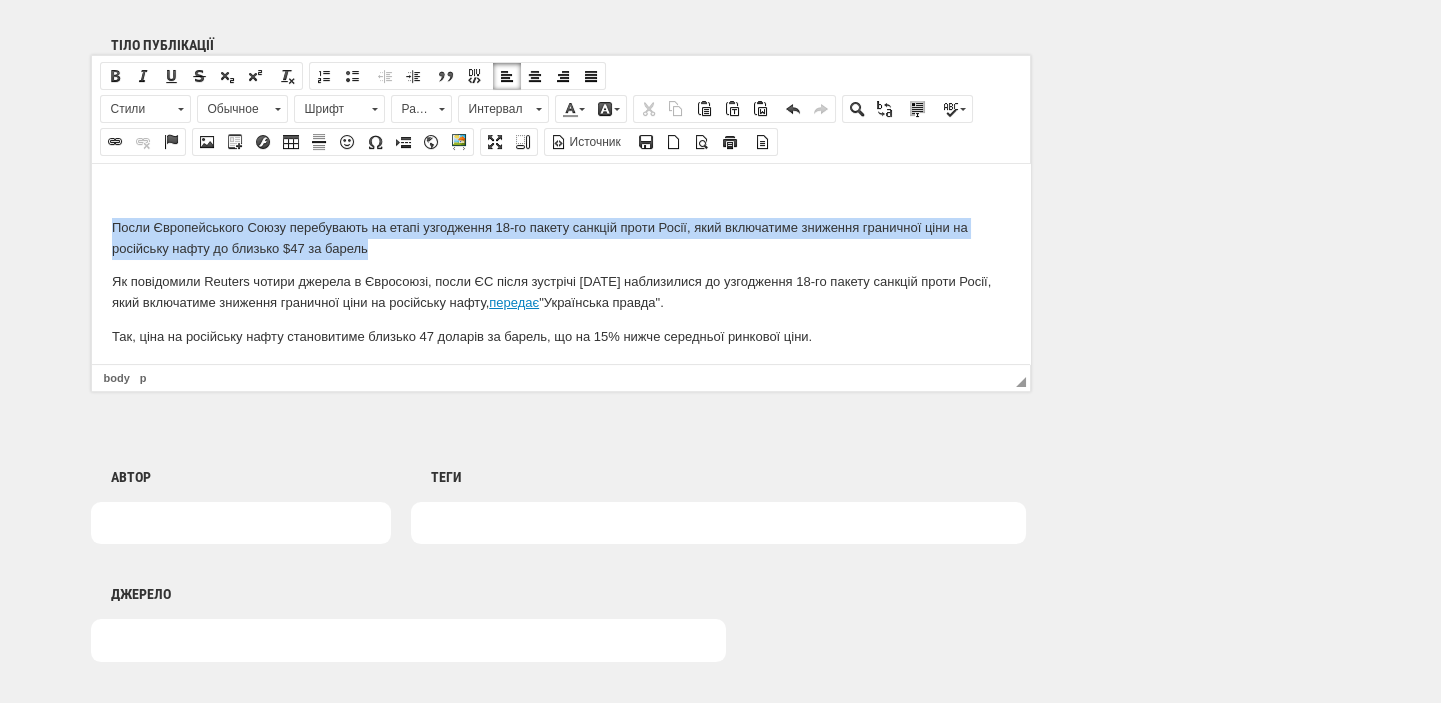 drag, startPoint x: 384, startPoint y: 254, endPoint x: 105, endPoint y: 223, distance: 280.71695 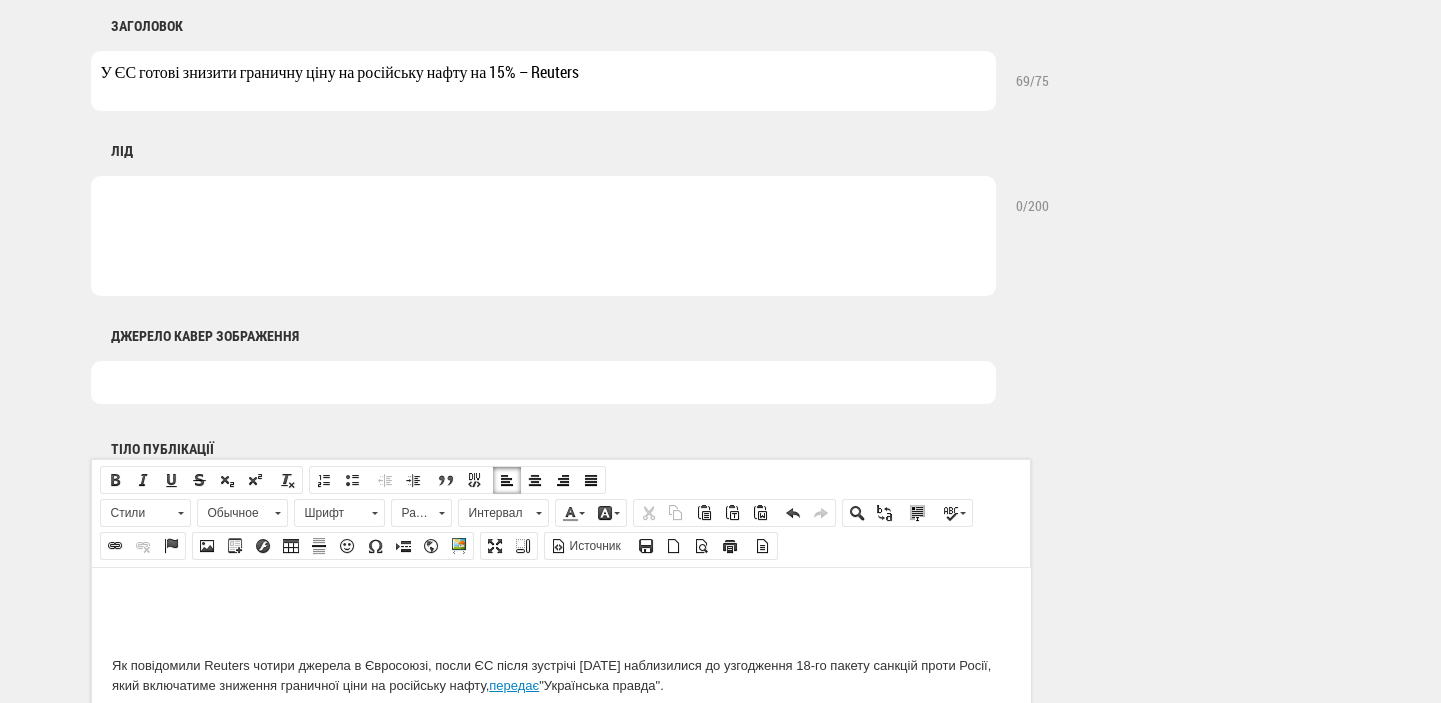 scroll, scrollTop: 848, scrollLeft: 0, axis: vertical 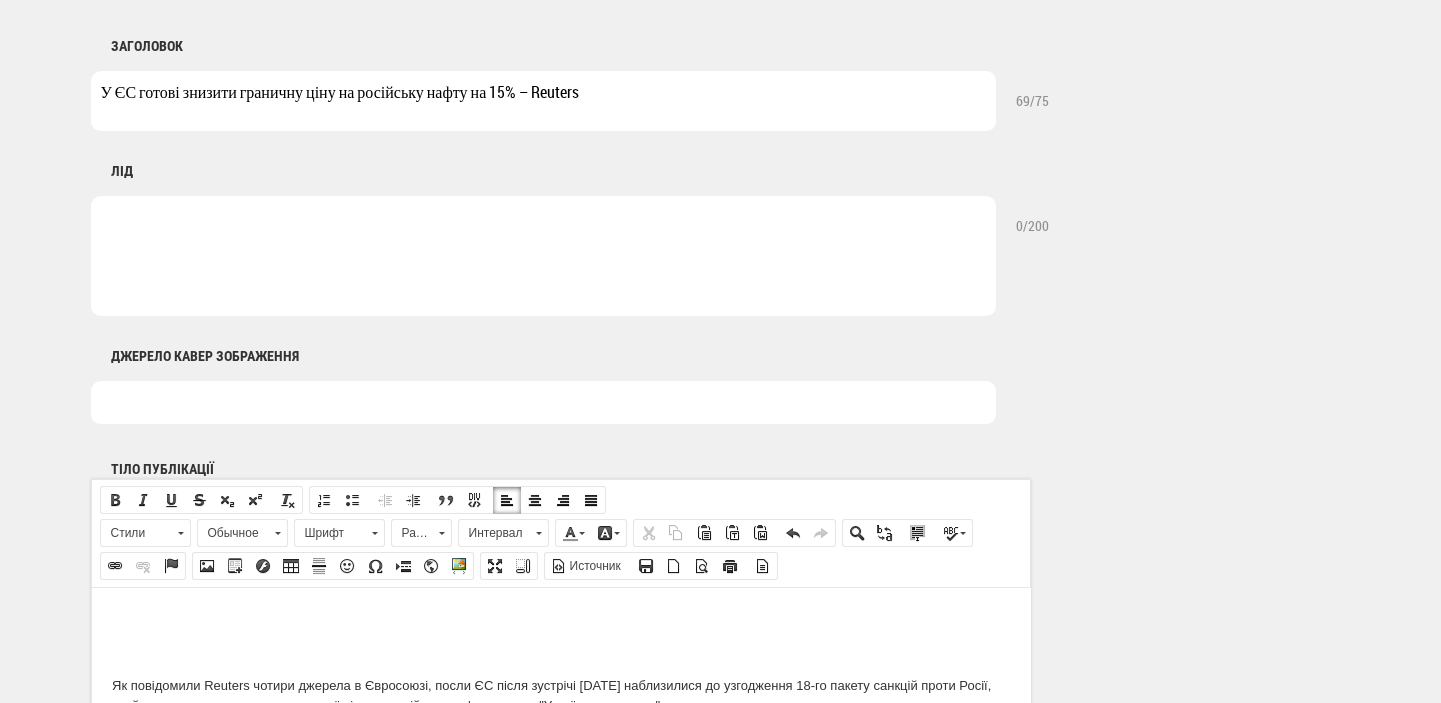 click at bounding box center (543, 256) 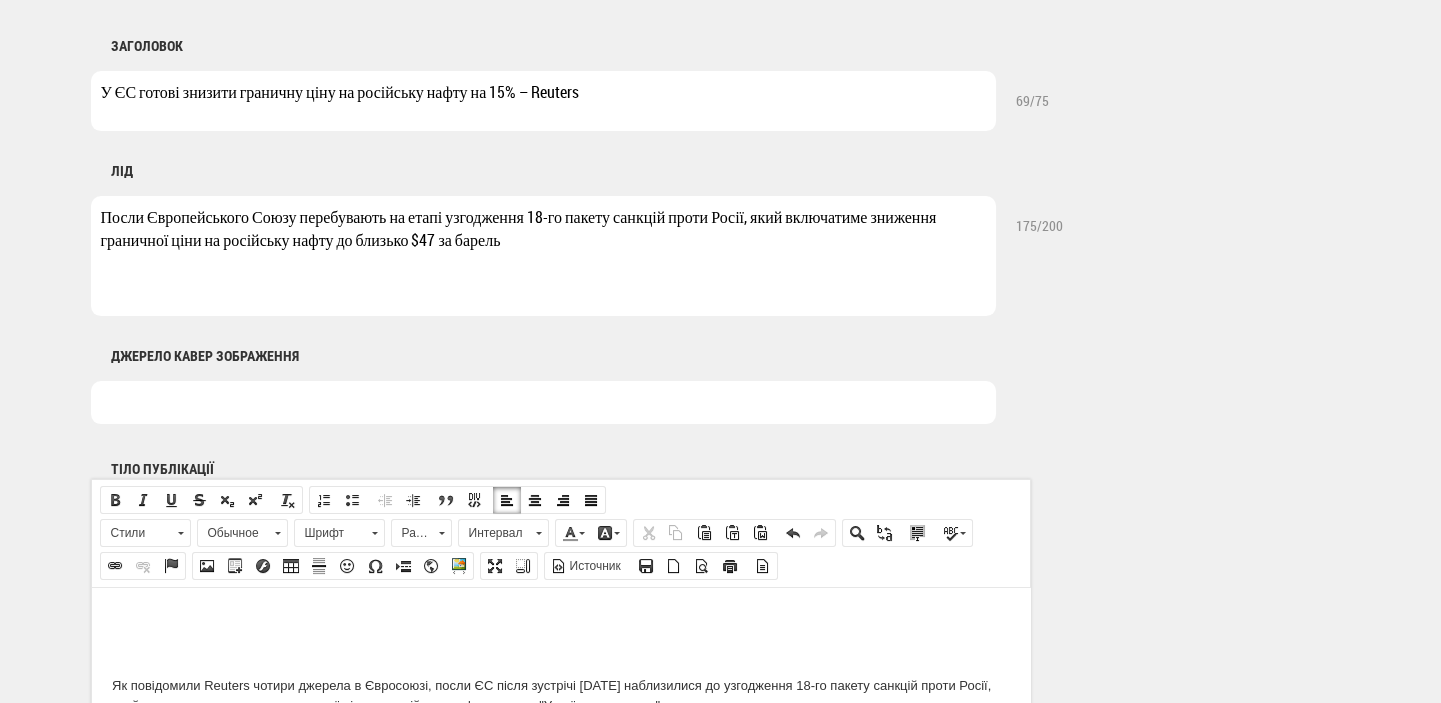 type on "Посли Європейського Союзу перебувають на етапі узгодження 18-го пакету санкцій проти Росії, який включатиме зниження граничної ціни на російську нафту до близько $47 за барель" 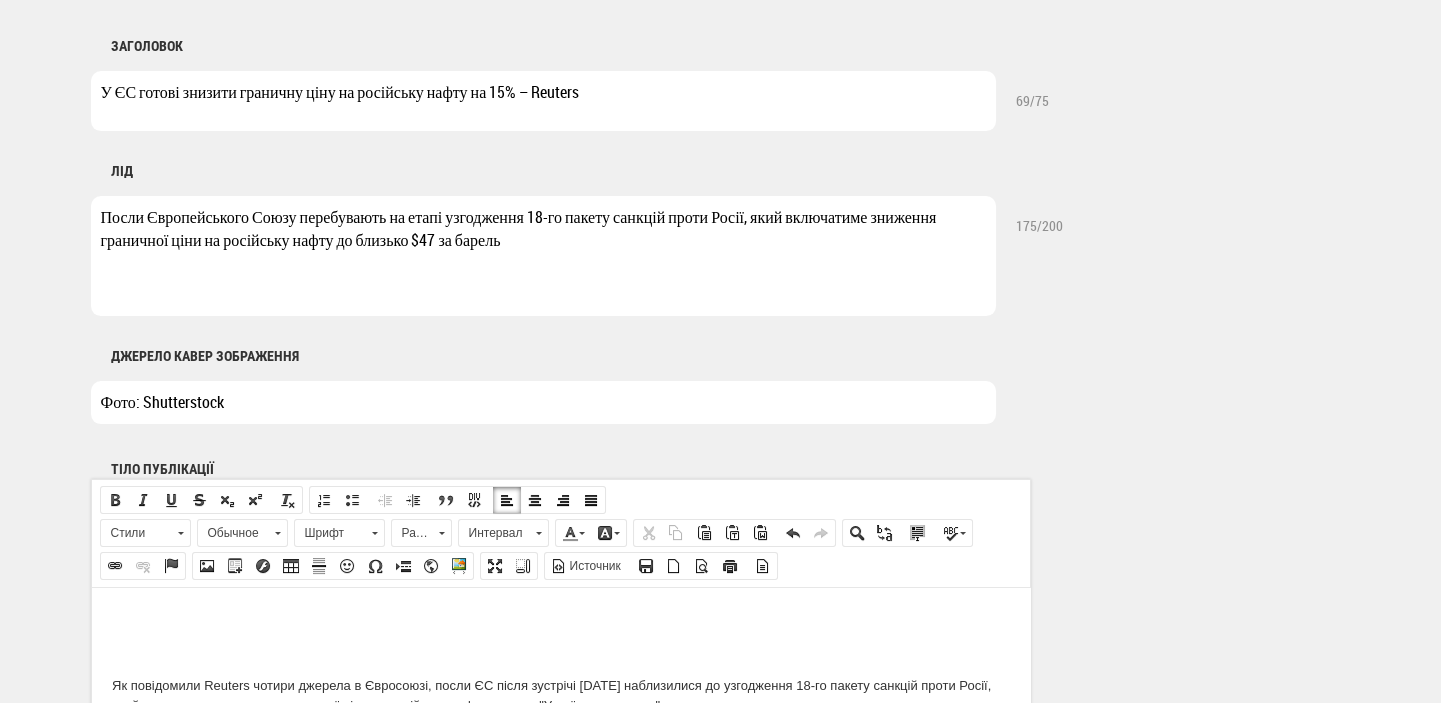 click at bounding box center [560, 617] 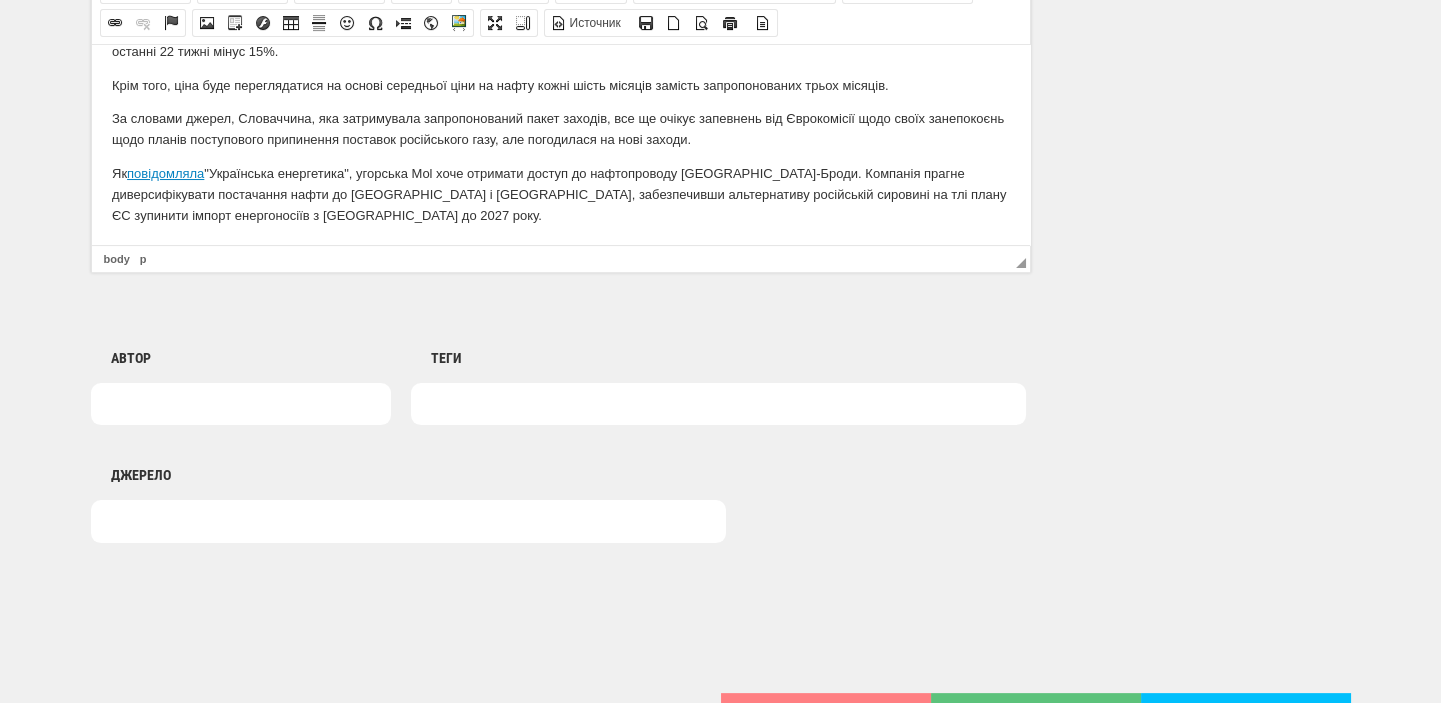 scroll, scrollTop: 1493, scrollLeft: 0, axis: vertical 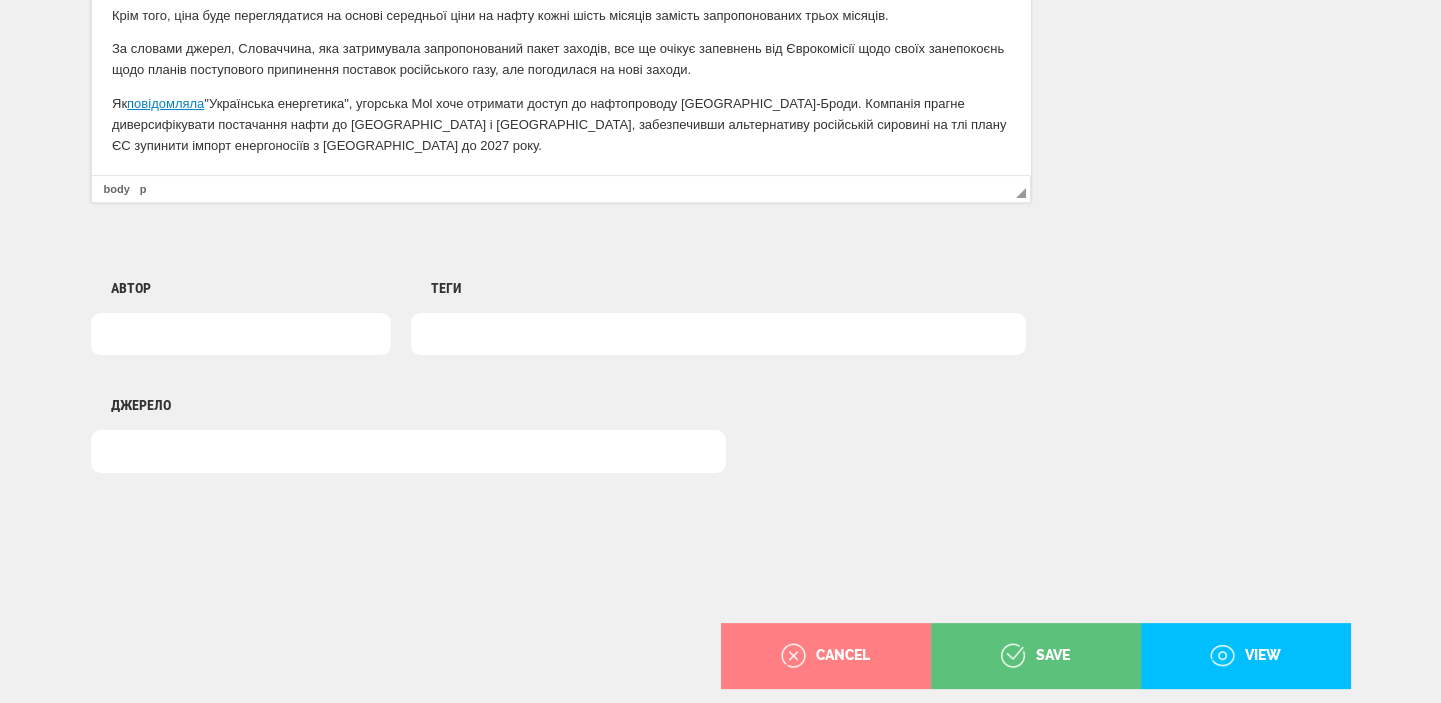 click at bounding box center [718, 334] 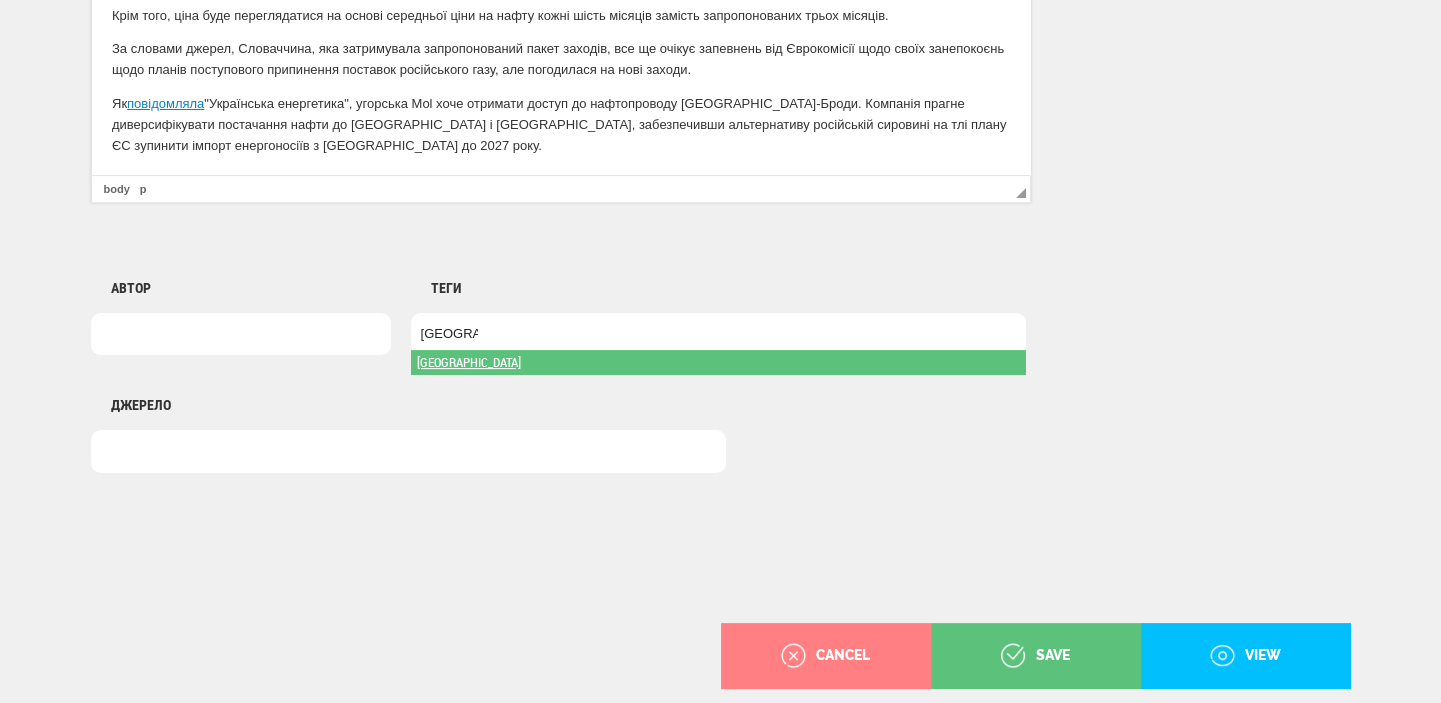 type on "Росія" 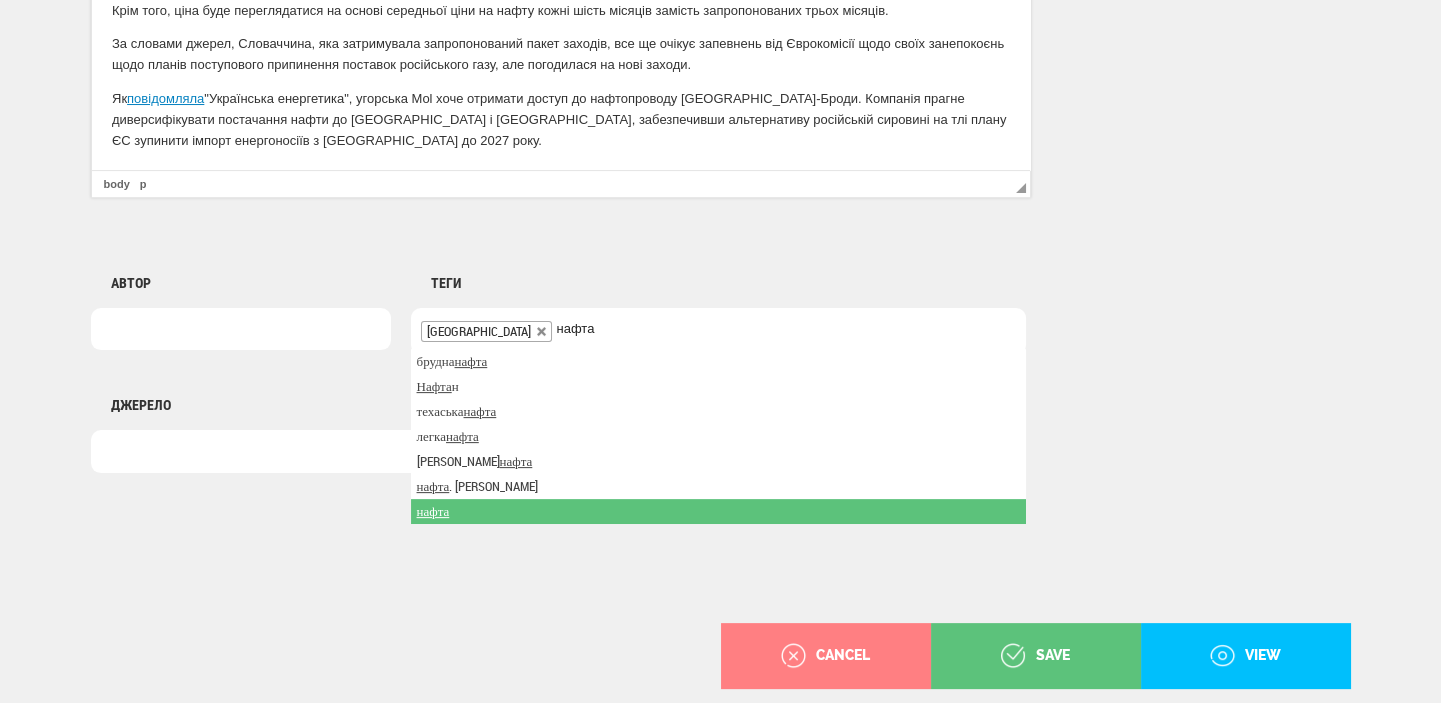 type on "нафта" 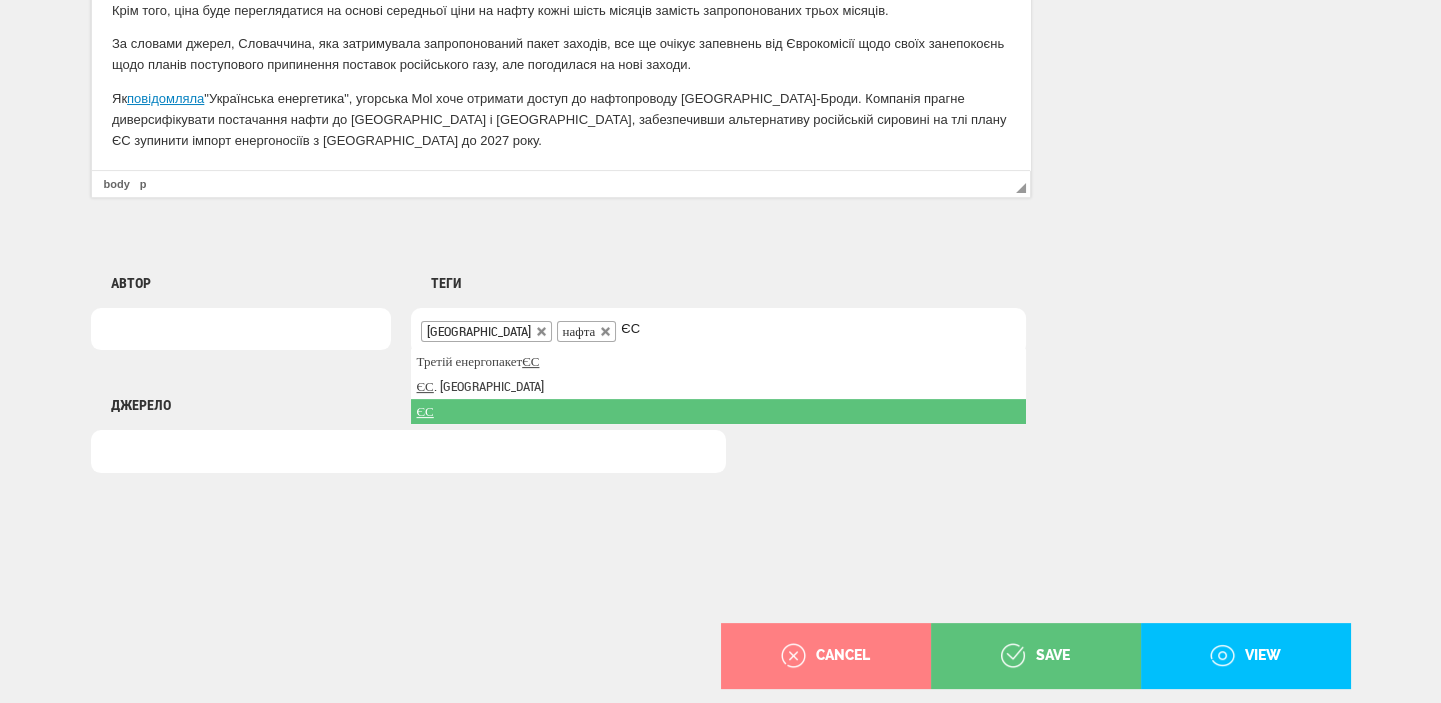 type on "ЄС" 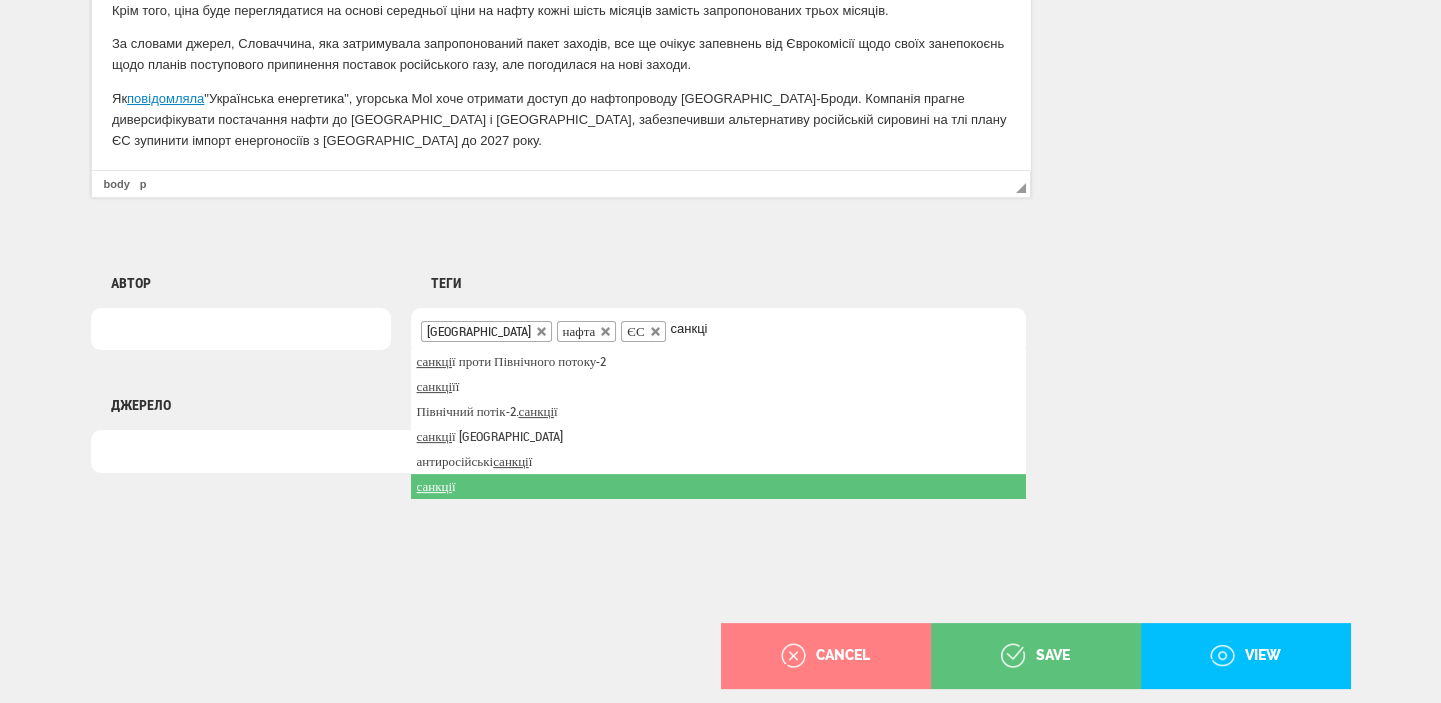 type on "санкці" 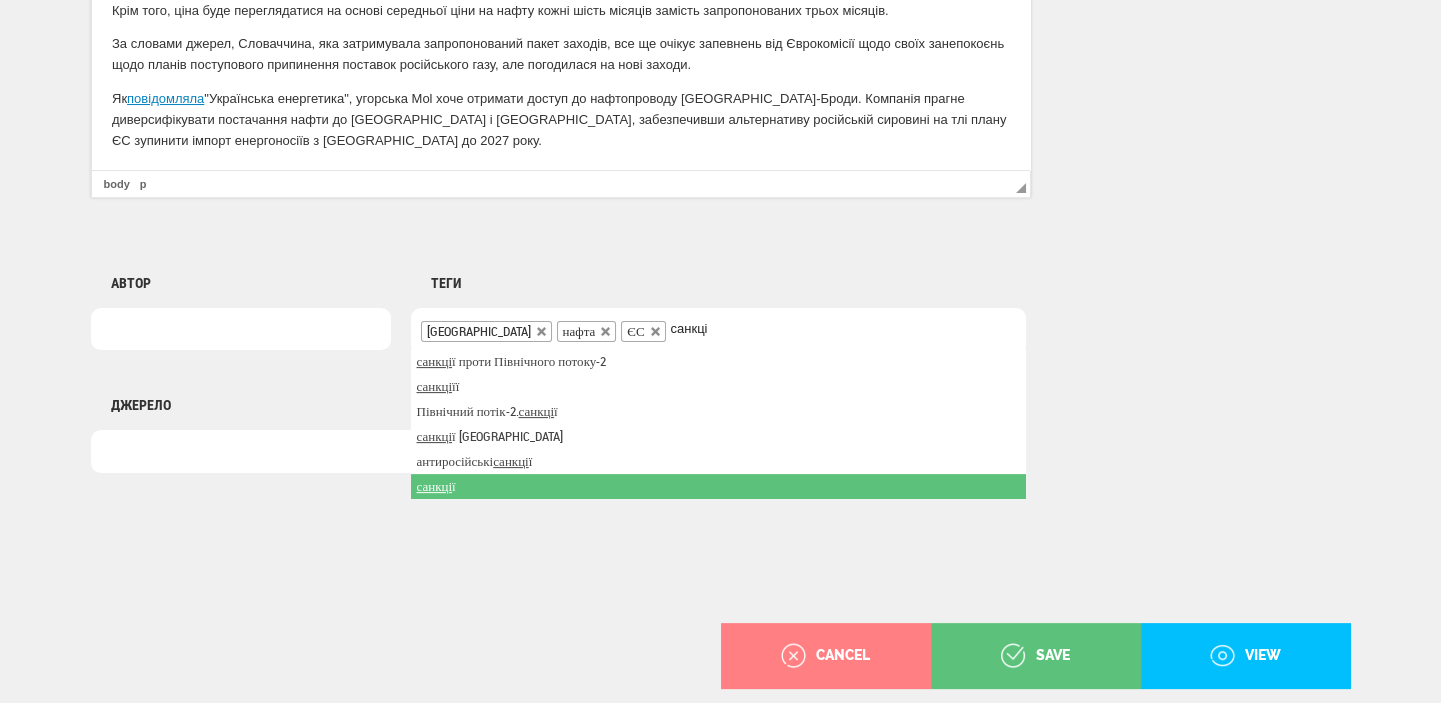 click on "санкці ї" at bounding box center (718, 486) 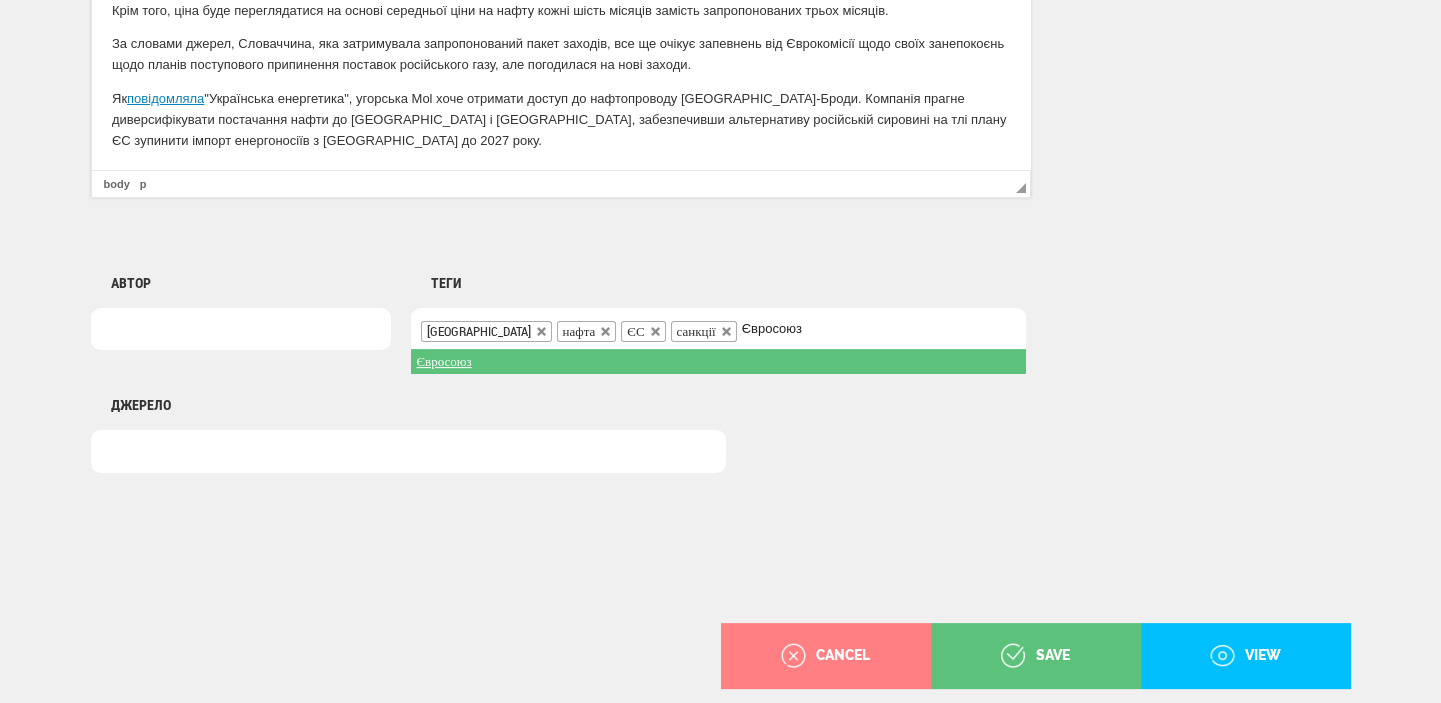 type on "Євросоюз" 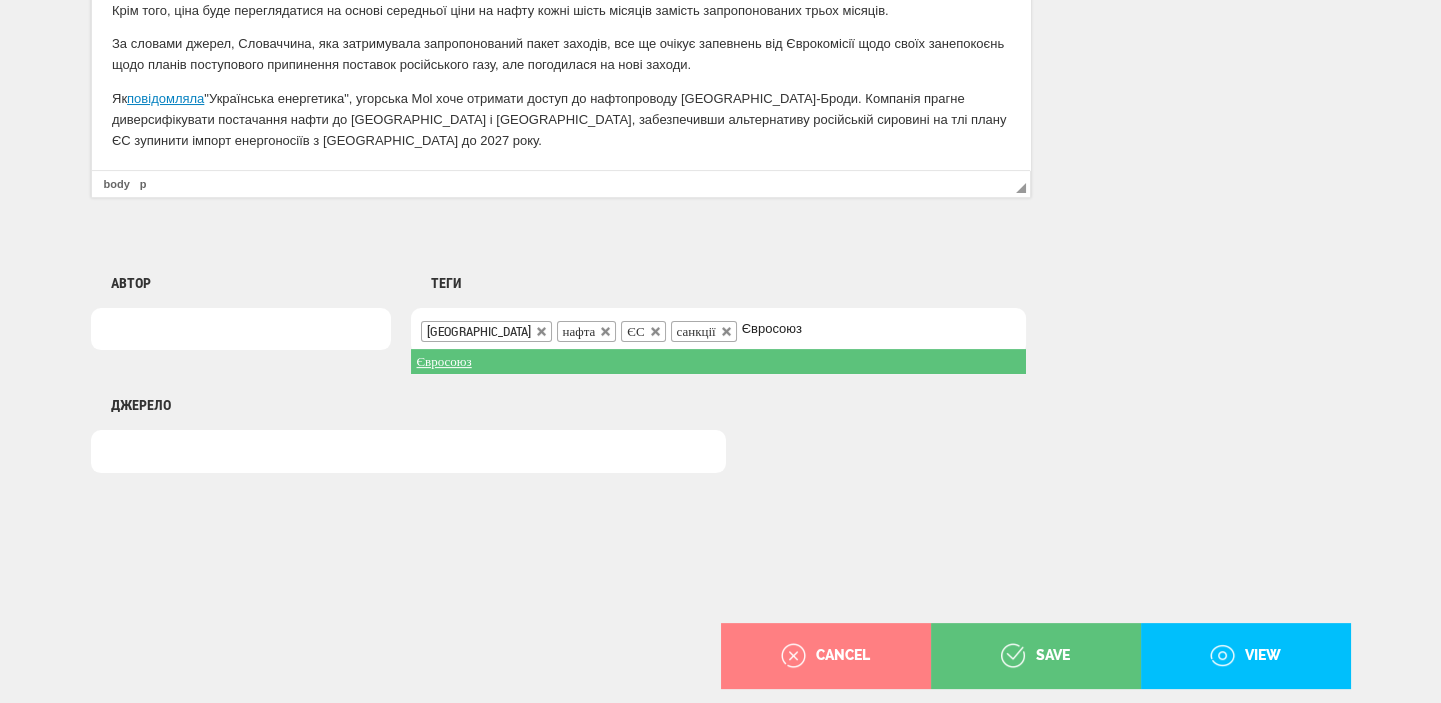 click on "Євросоюз" at bounding box center (718, 361) 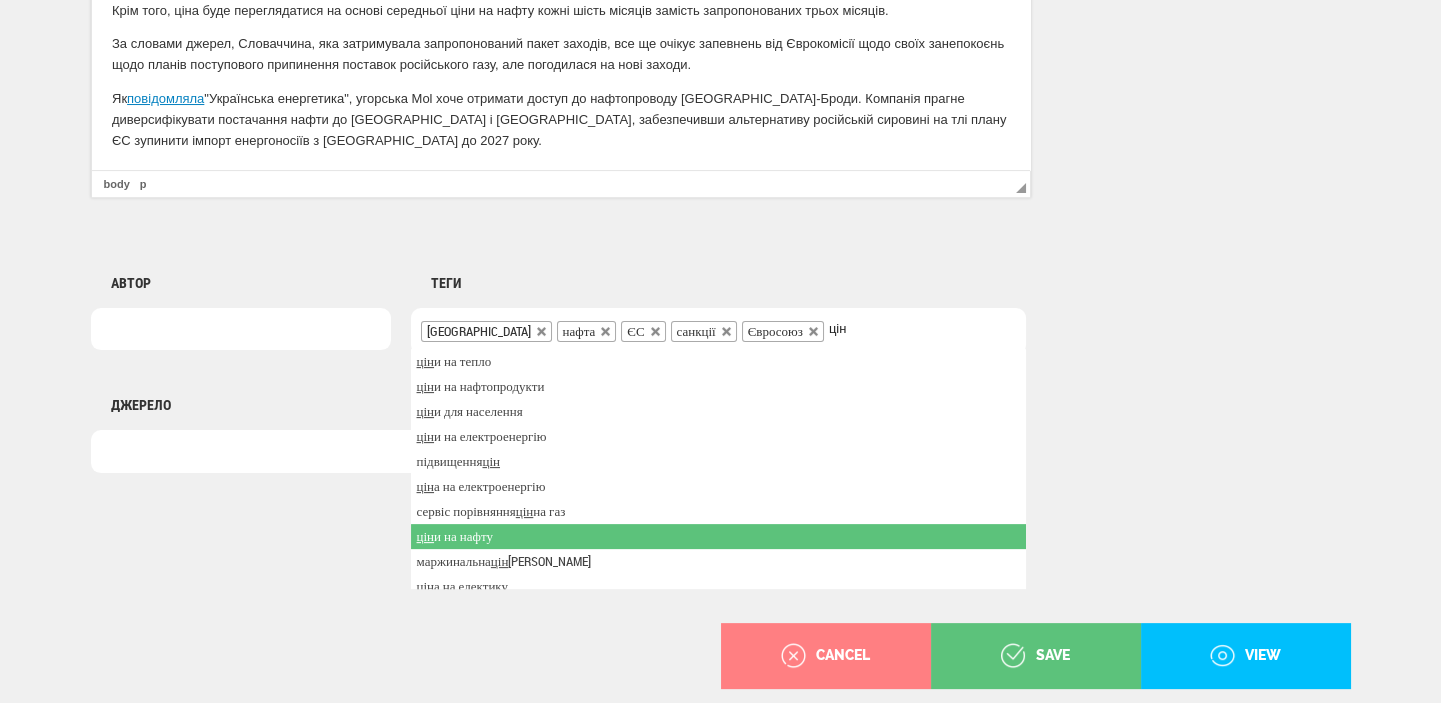 type on "цін" 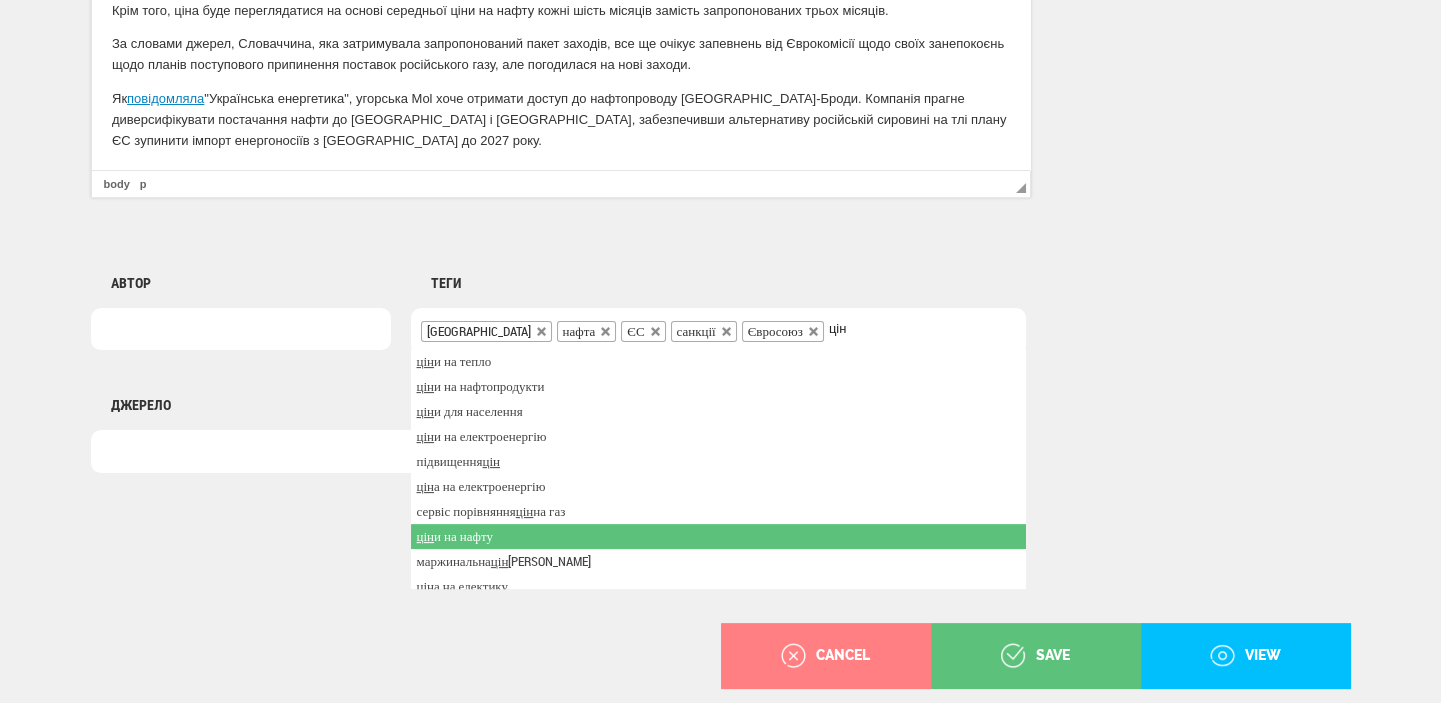 click on "цін и на нафту" at bounding box center [718, 536] 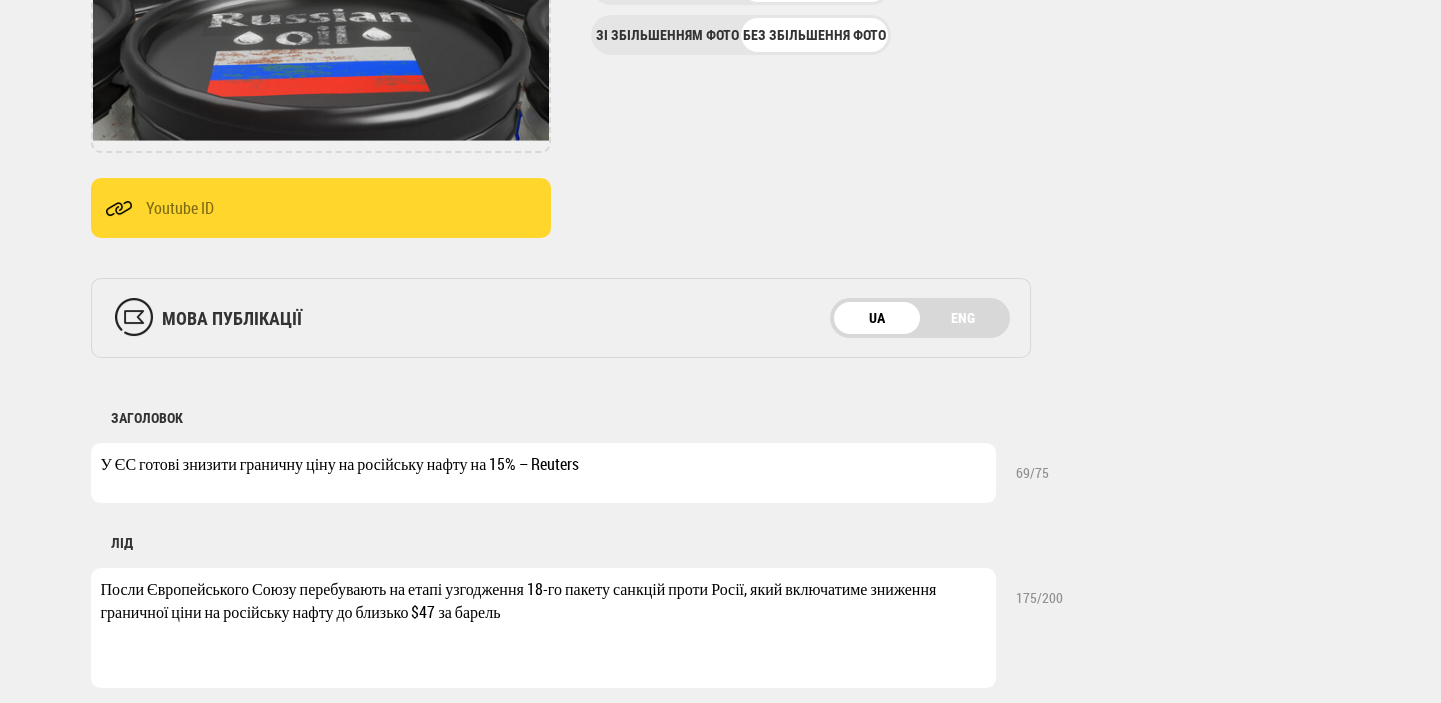scroll, scrollTop: 220, scrollLeft: 0, axis: vertical 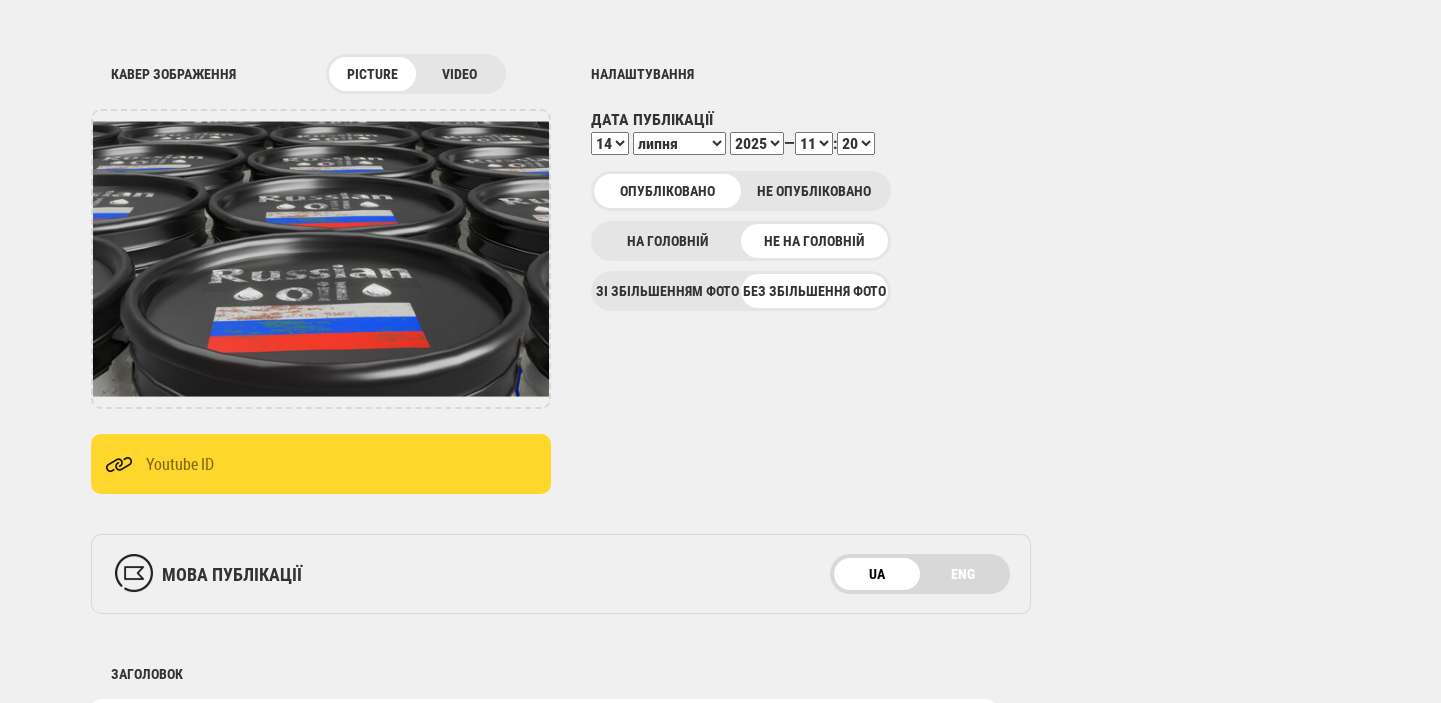 click on "00
01
02
03
04
05
06
07
08
09
10
11
12
13
14
15
16
17
18
19
20
21
22
23
24
25
26
27
28
29
30
31
32
33
34
35
36
37
38
39
40
41
42
43
44
45
46
47
48
49
50
51
52
53
54
55
56
57
58
59" at bounding box center [856, 143] 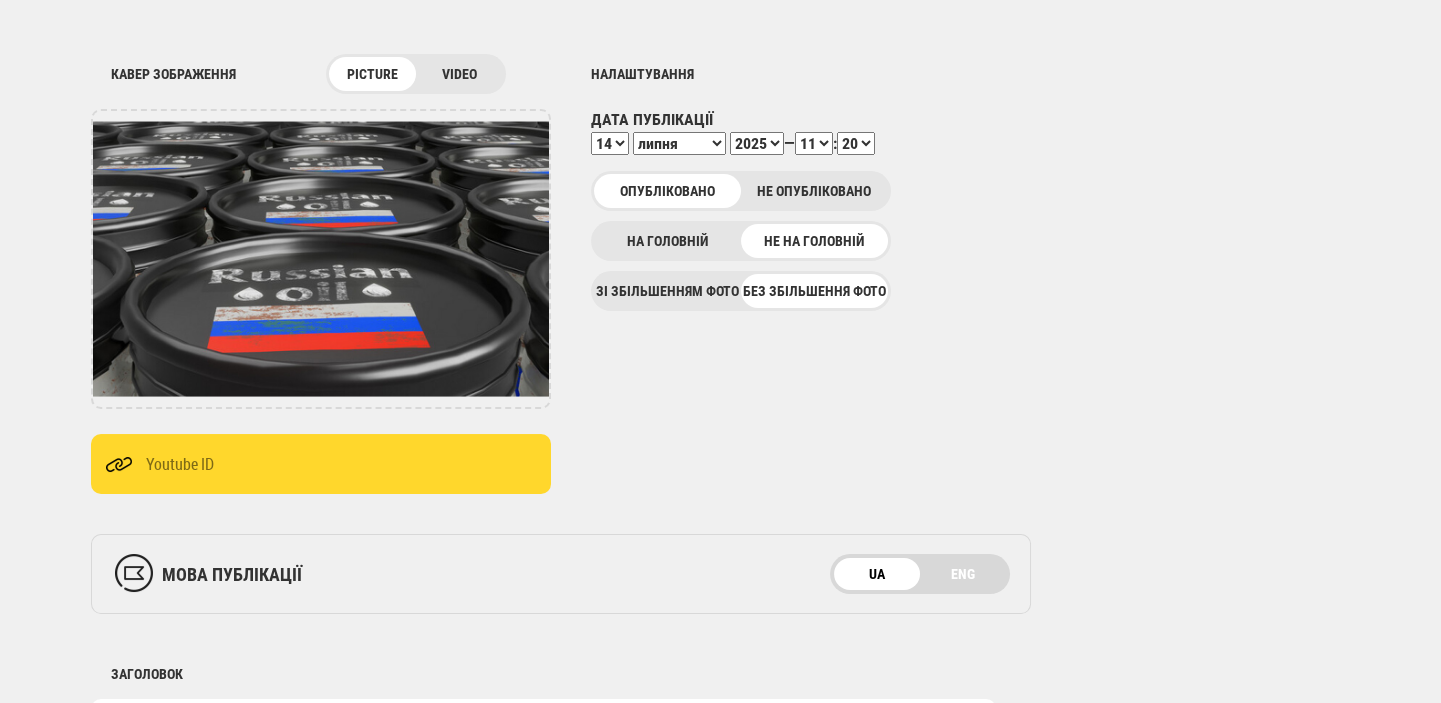 select on "23" 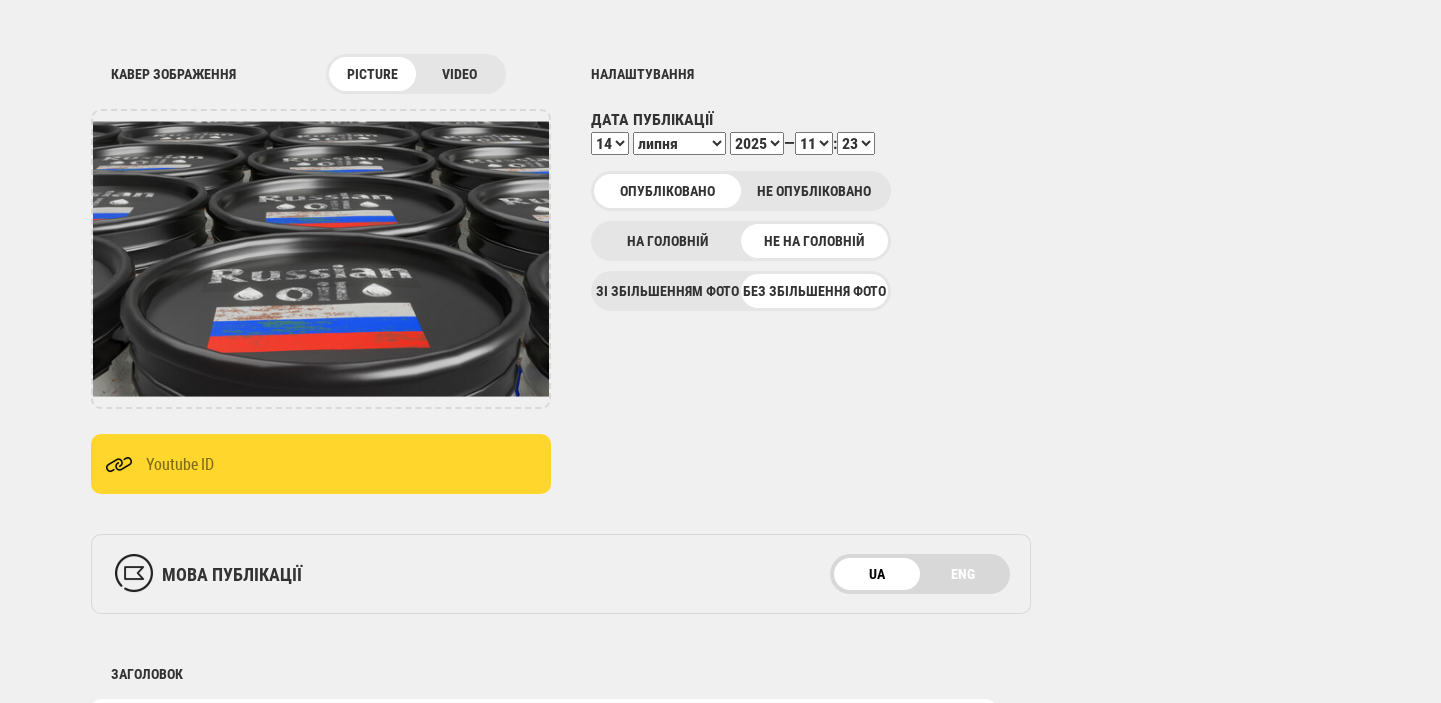 click on "00
01
02
03
04
05
06
07
08
09
10
11
12
13
14
15
16
17
18
19
20
21
22
23
24
25
26
27
28
29
30
31
32
33
34
35
36
37
38
39
40
41
42
43
44
45
46
47
48
49
50
51
52
53
54
55
56
57
58
59" at bounding box center (856, 143) 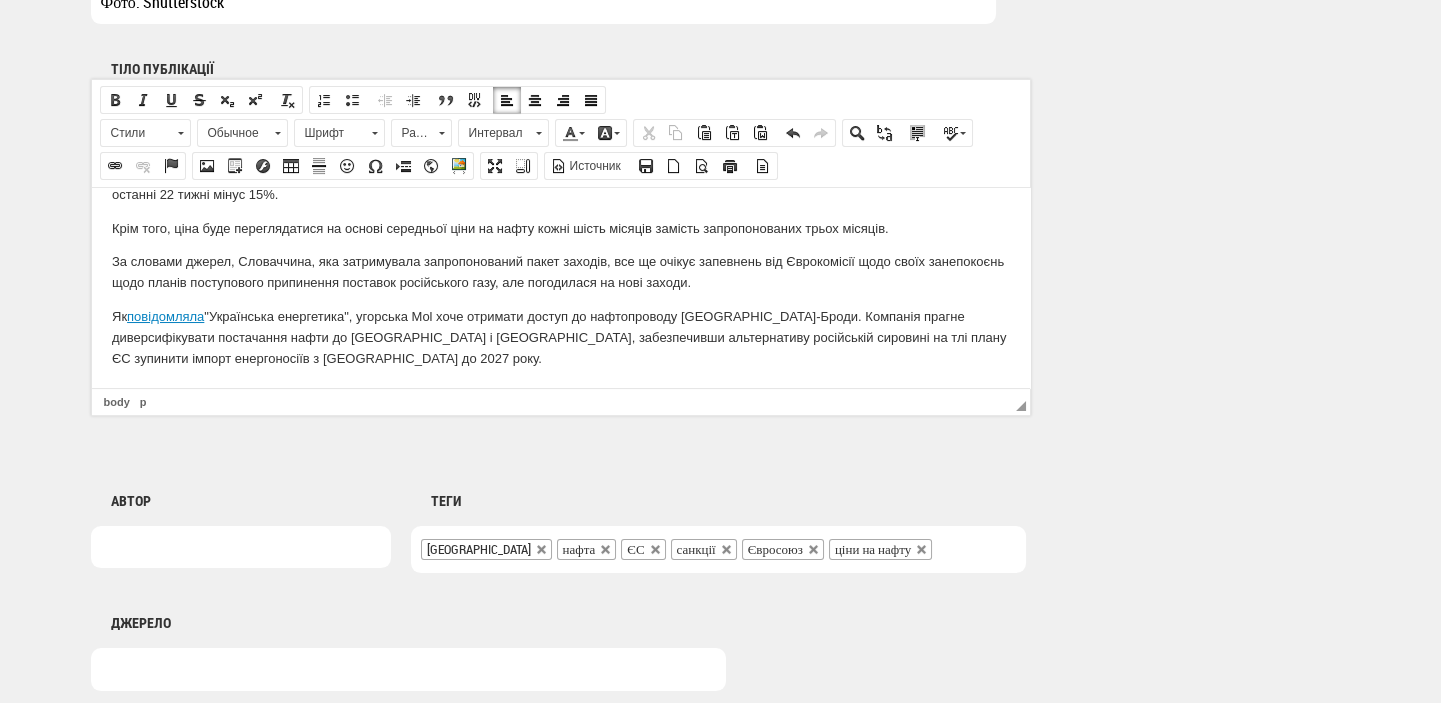 scroll, scrollTop: 1498, scrollLeft: 0, axis: vertical 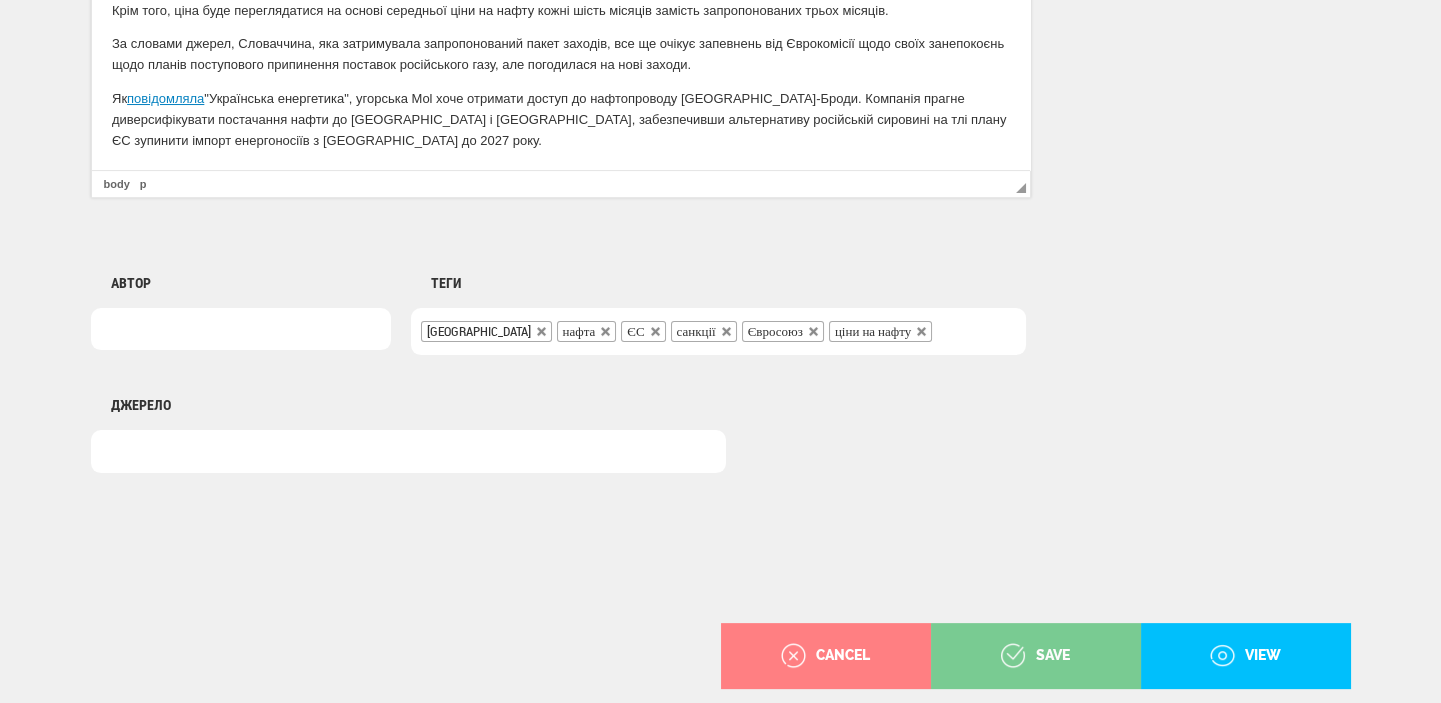 click on "save" at bounding box center [1035, 656] 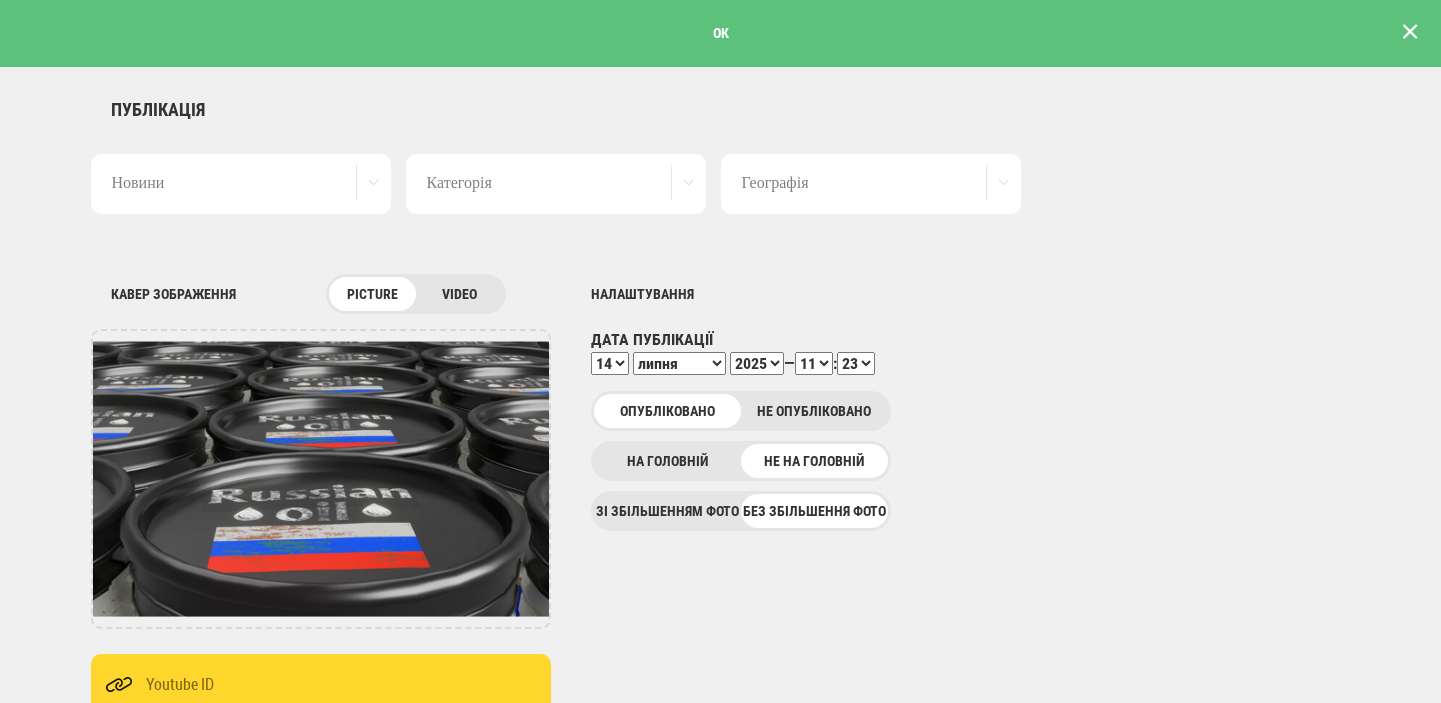 scroll, scrollTop: 0, scrollLeft: 0, axis: both 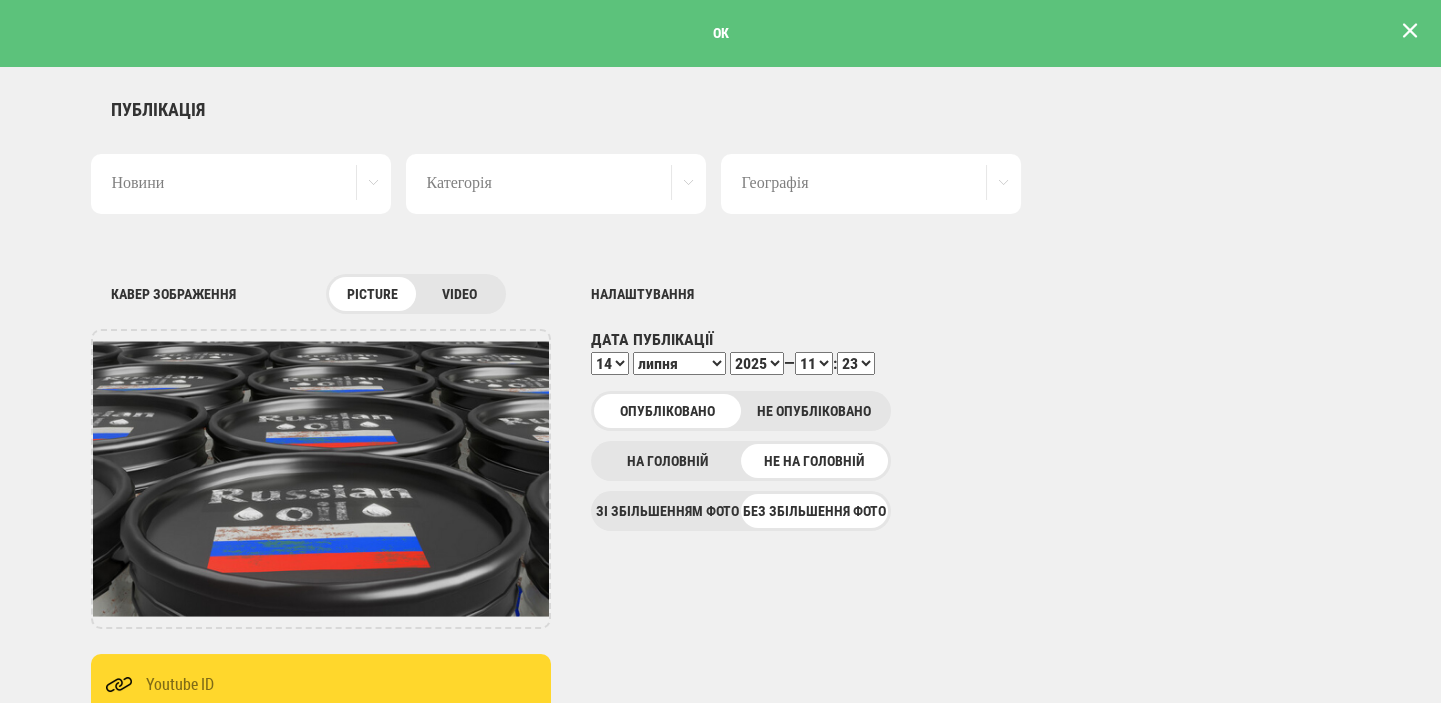 click at bounding box center [1410, 31] 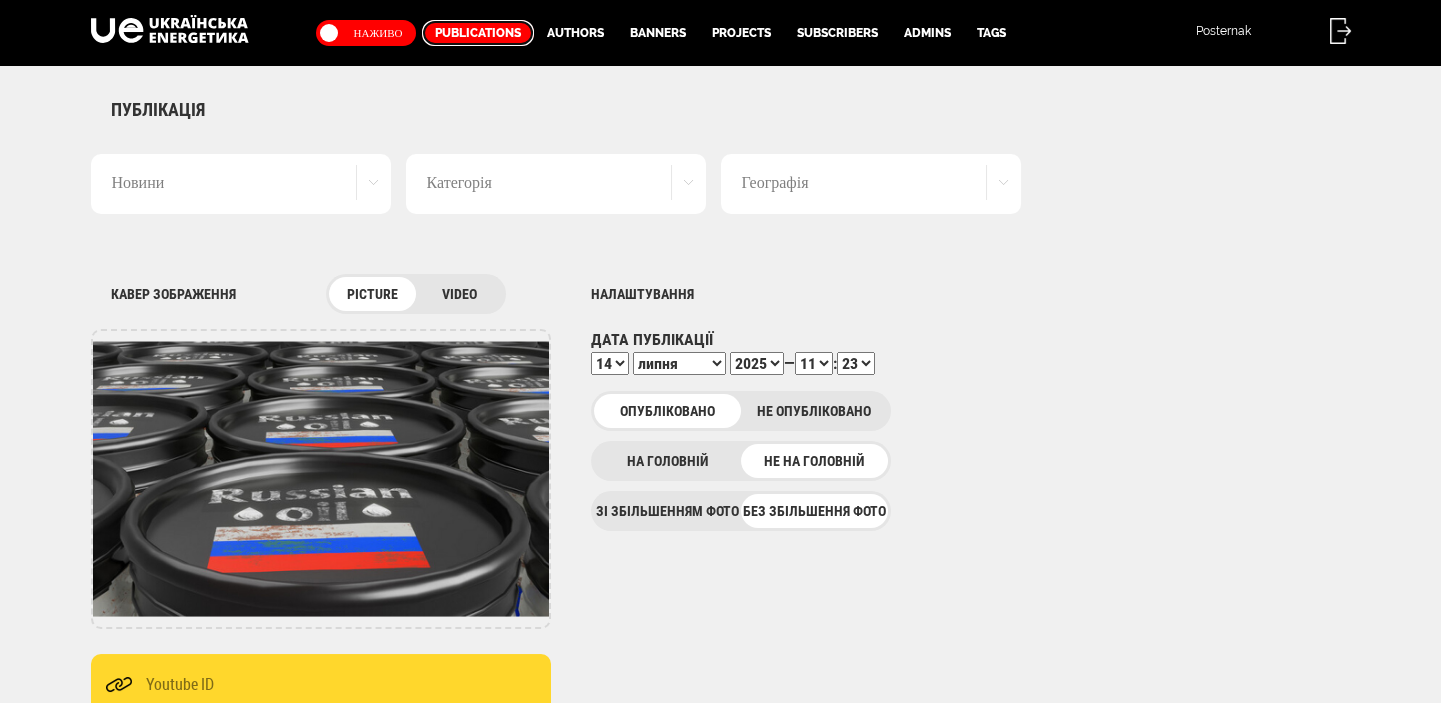 click on "Publications" at bounding box center [478, 33] 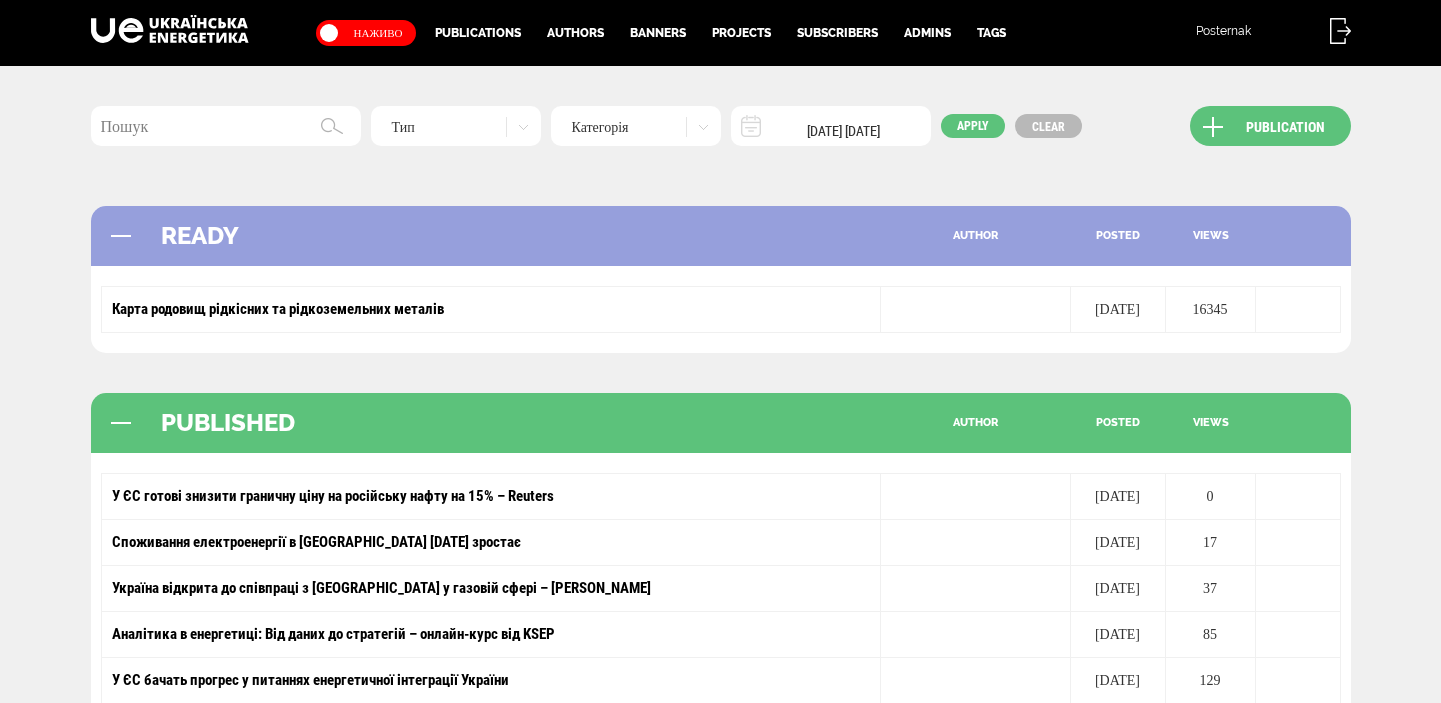 scroll, scrollTop: 0, scrollLeft: 0, axis: both 